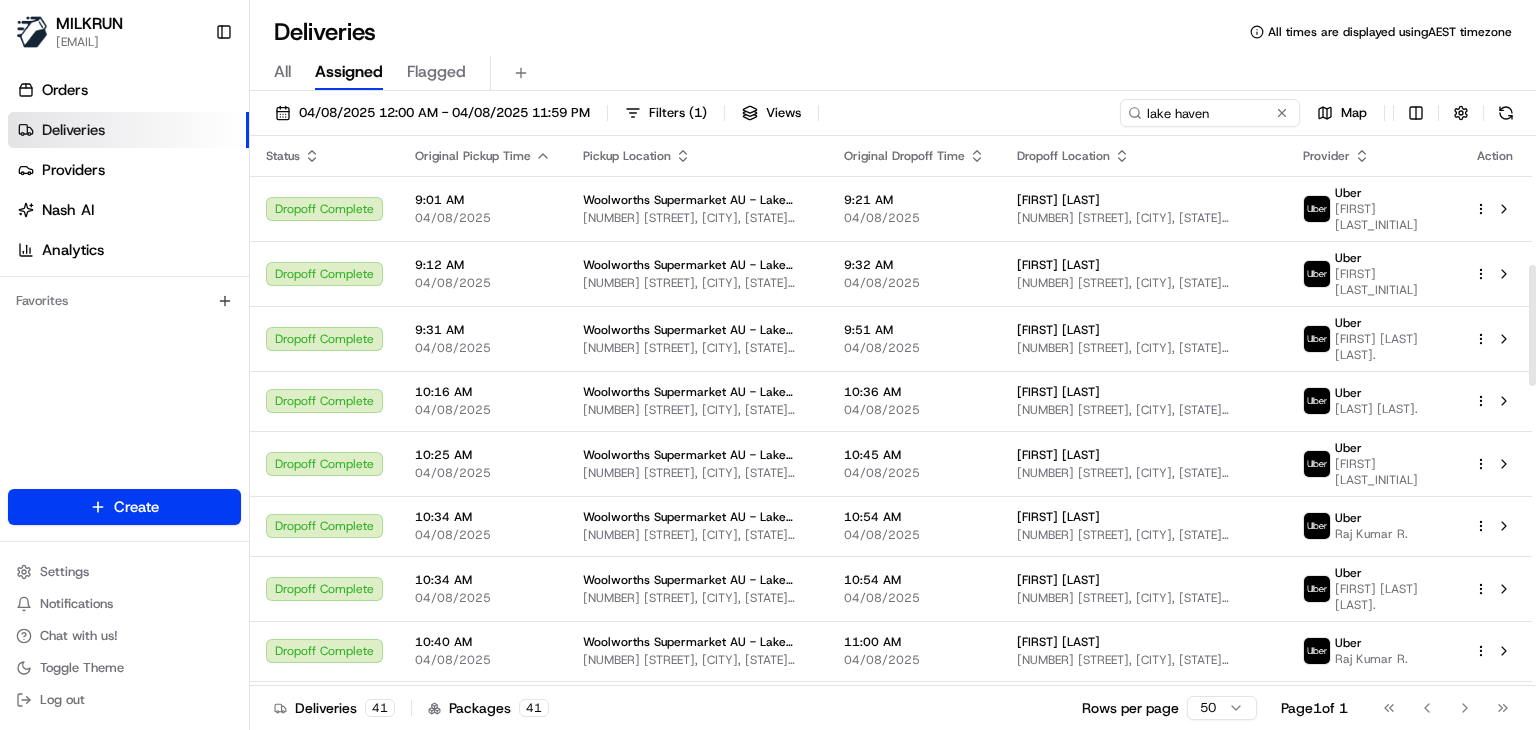 scroll, scrollTop: 0, scrollLeft: 0, axis: both 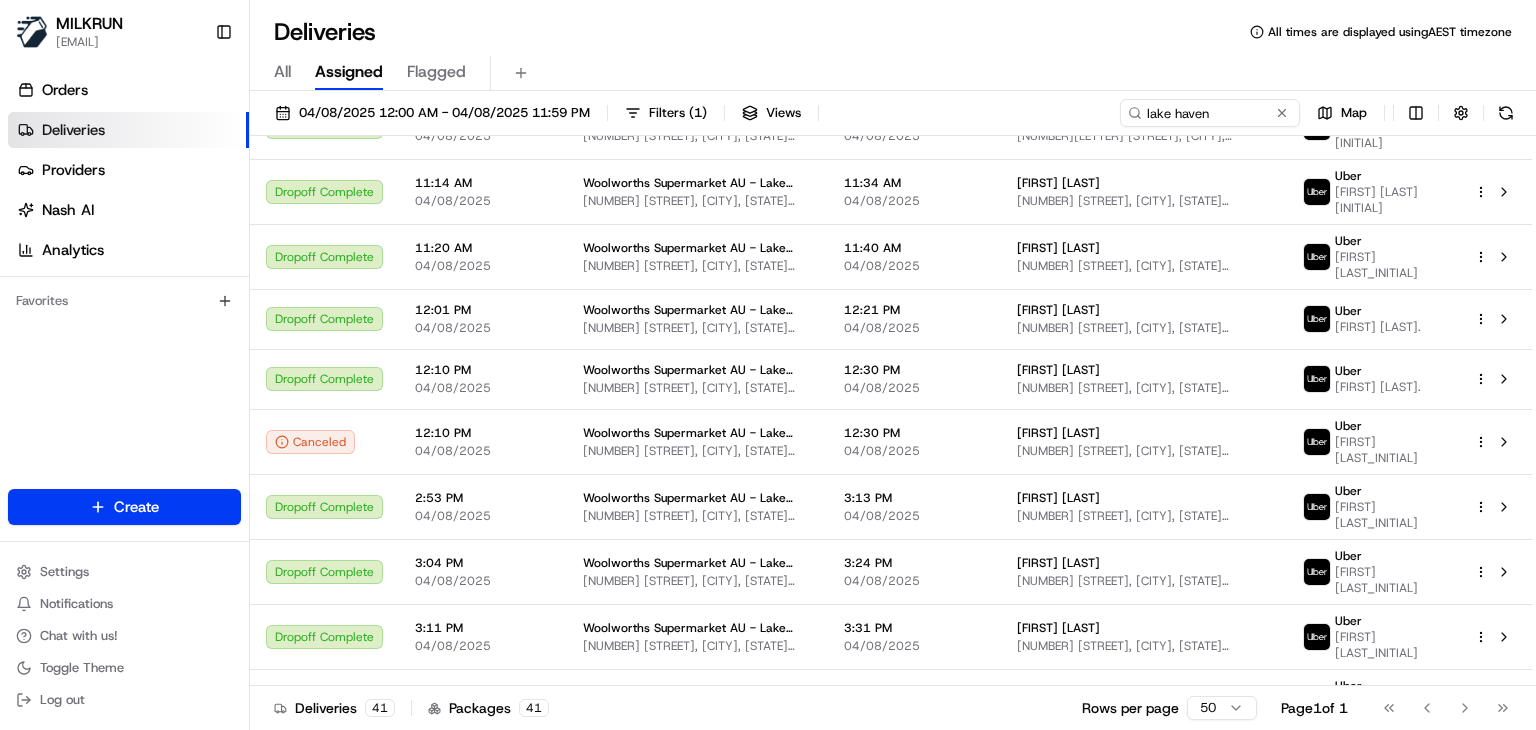 click on "lake haven" at bounding box center (1210, 113) 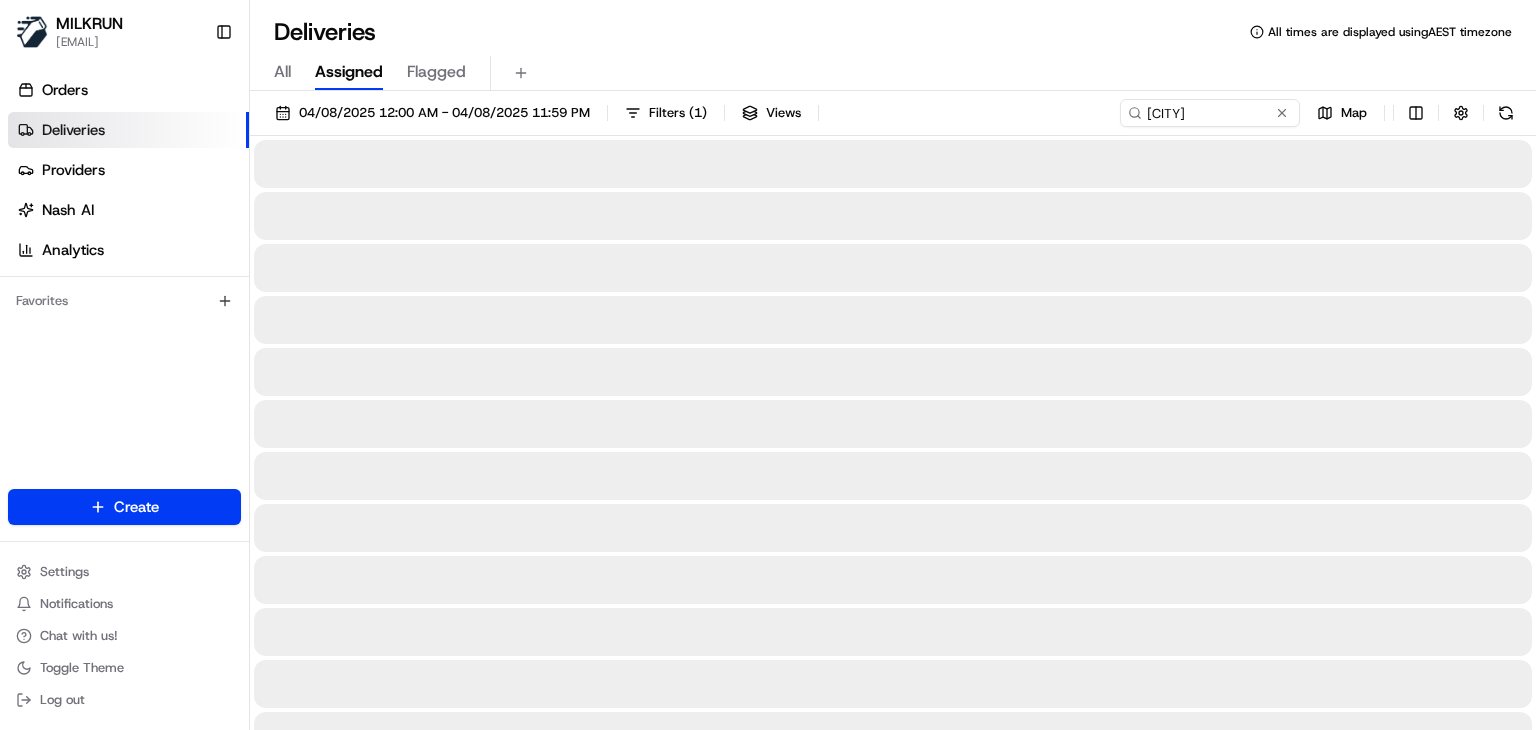click on "Deliveries All times are displayed using  AEST   timezone" at bounding box center (893, 32) 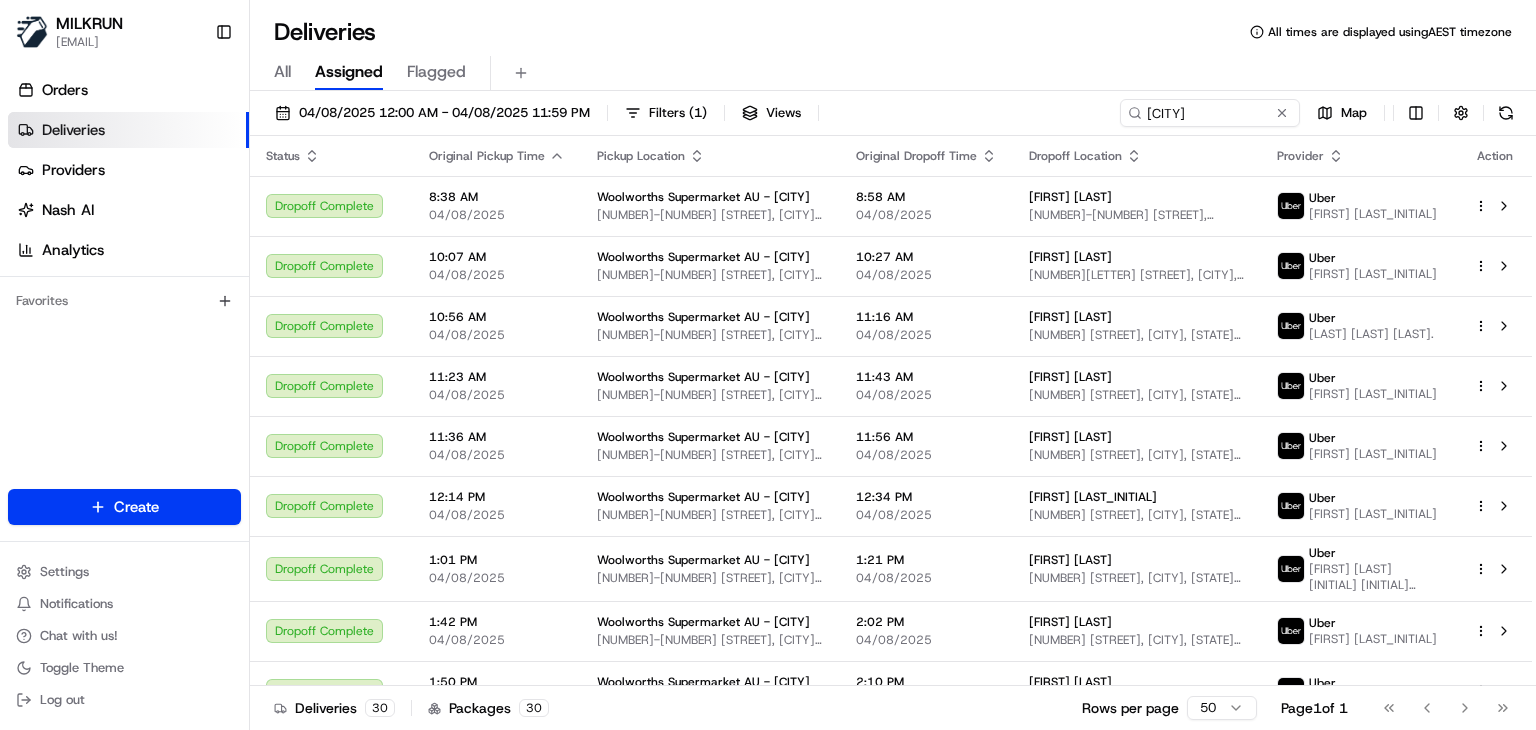 click on "All Assigned Flagged" at bounding box center (893, 73) 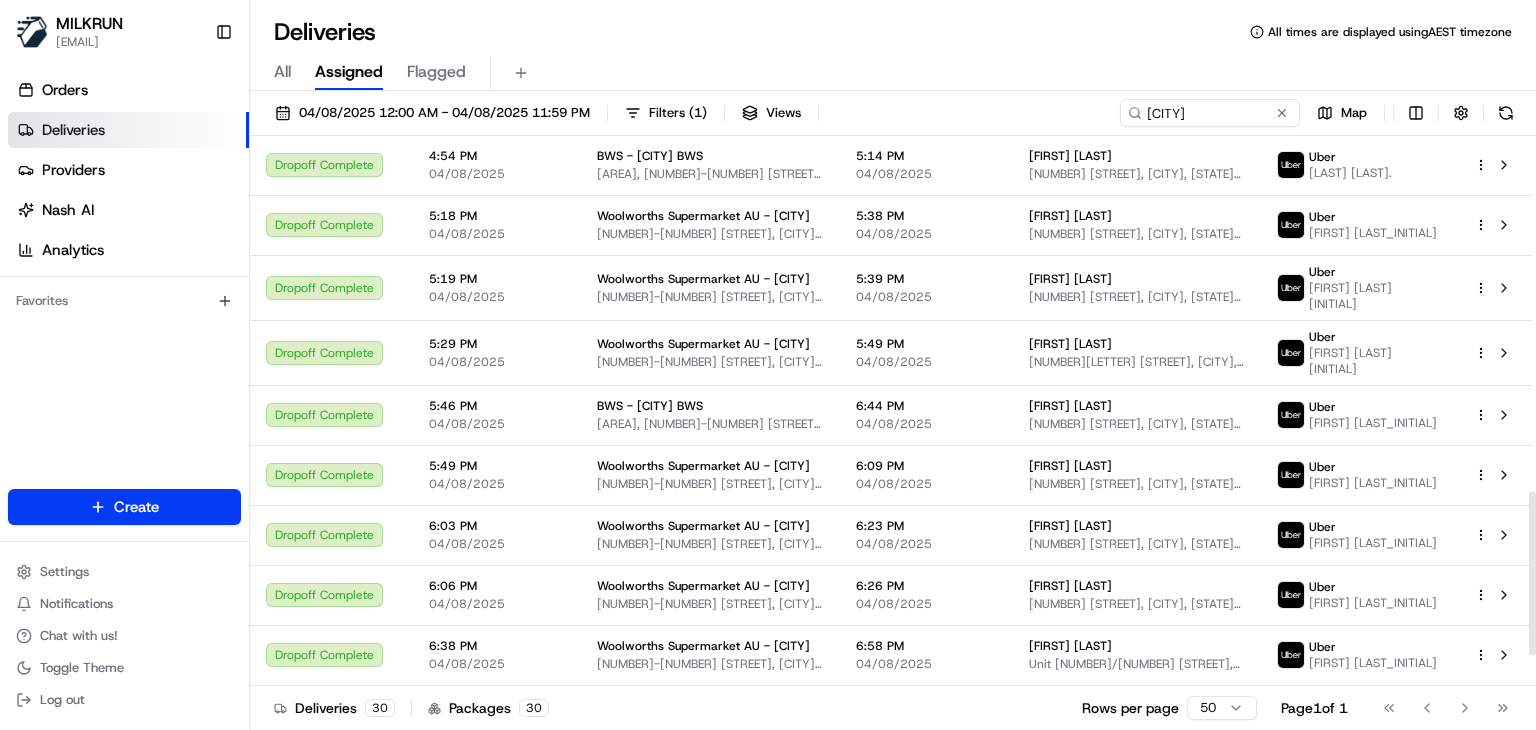 scroll, scrollTop: 1295, scrollLeft: 0, axis: vertical 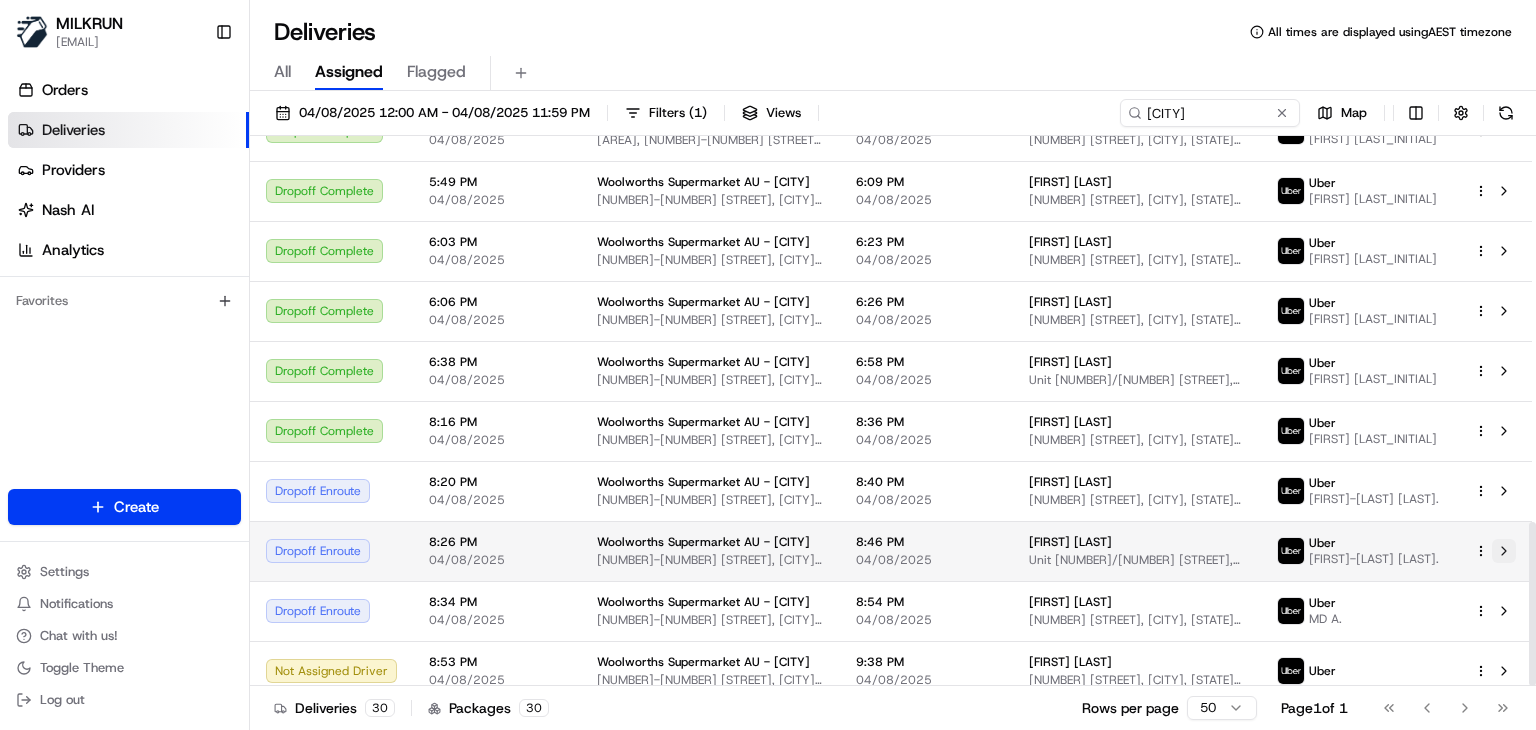 click at bounding box center (1504, 551) 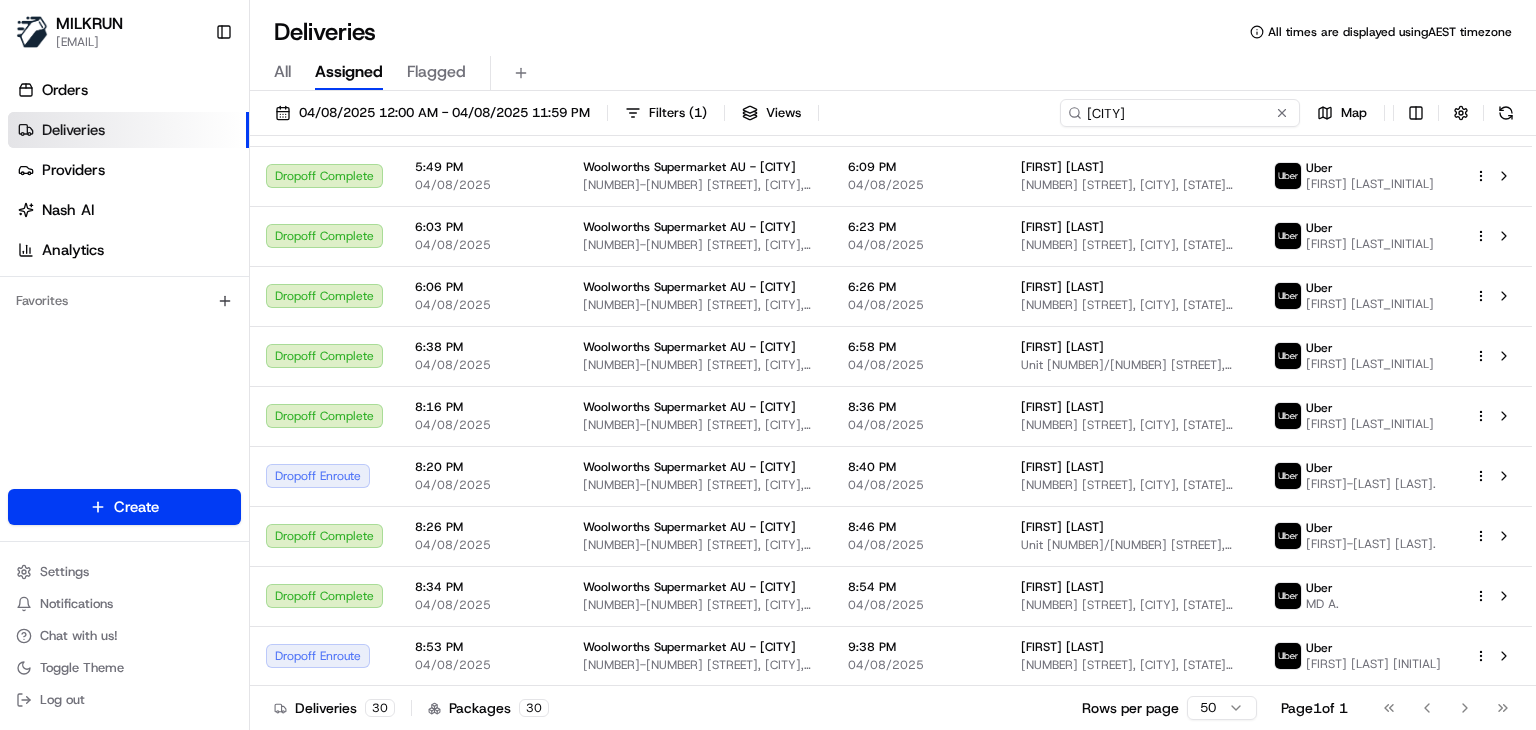 click on "[CITY]" at bounding box center [1180, 113] 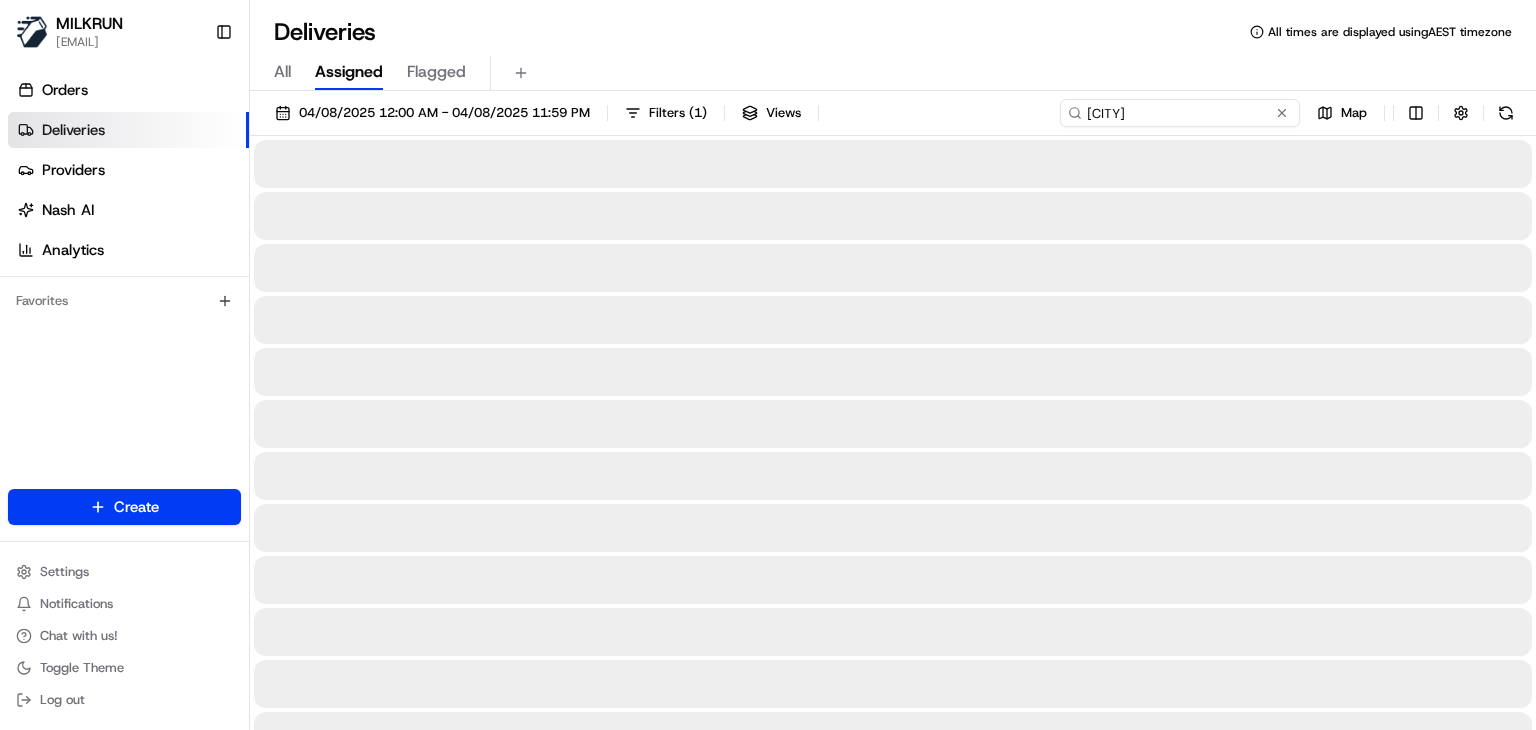 type on "[CITY]" 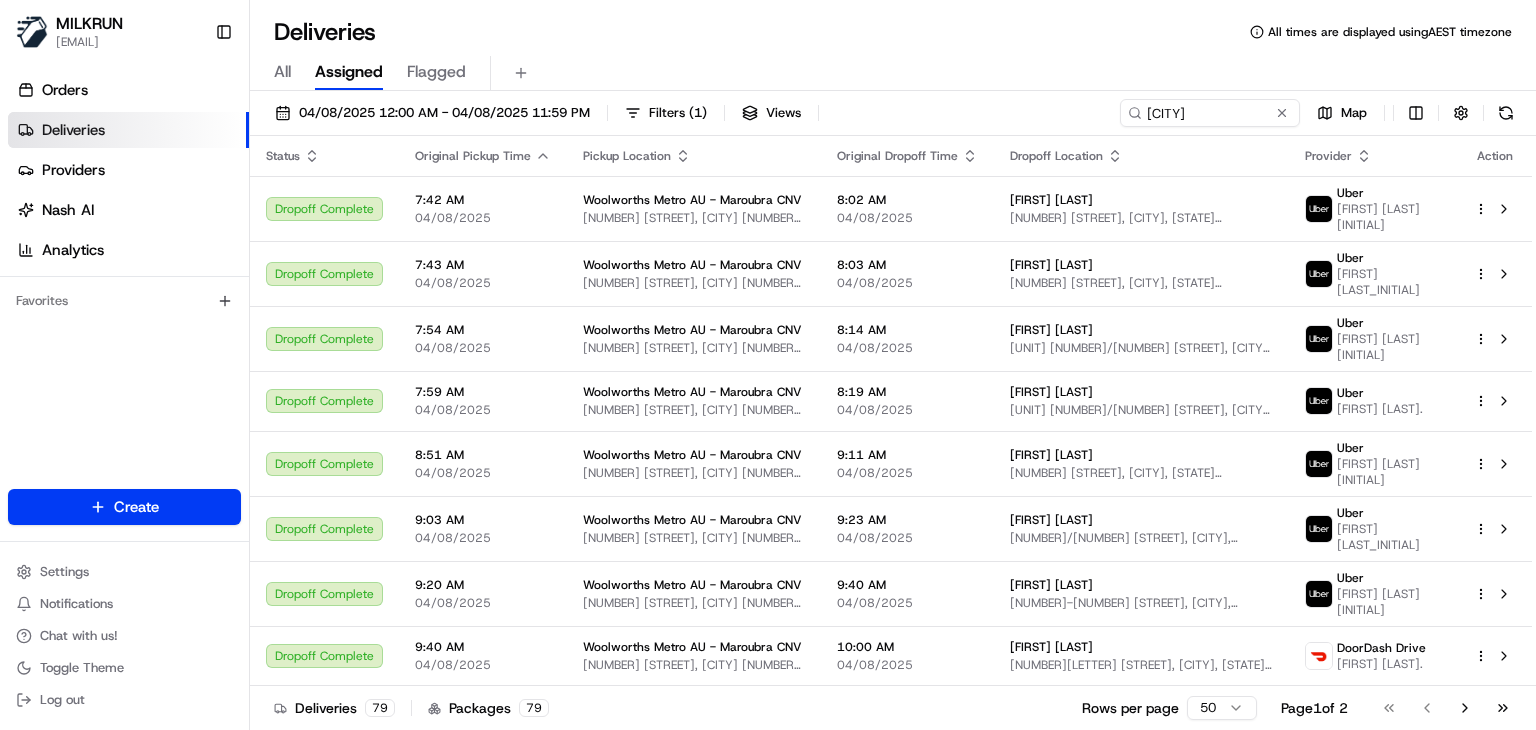 click on "All Assigned Flagged" at bounding box center [893, 73] 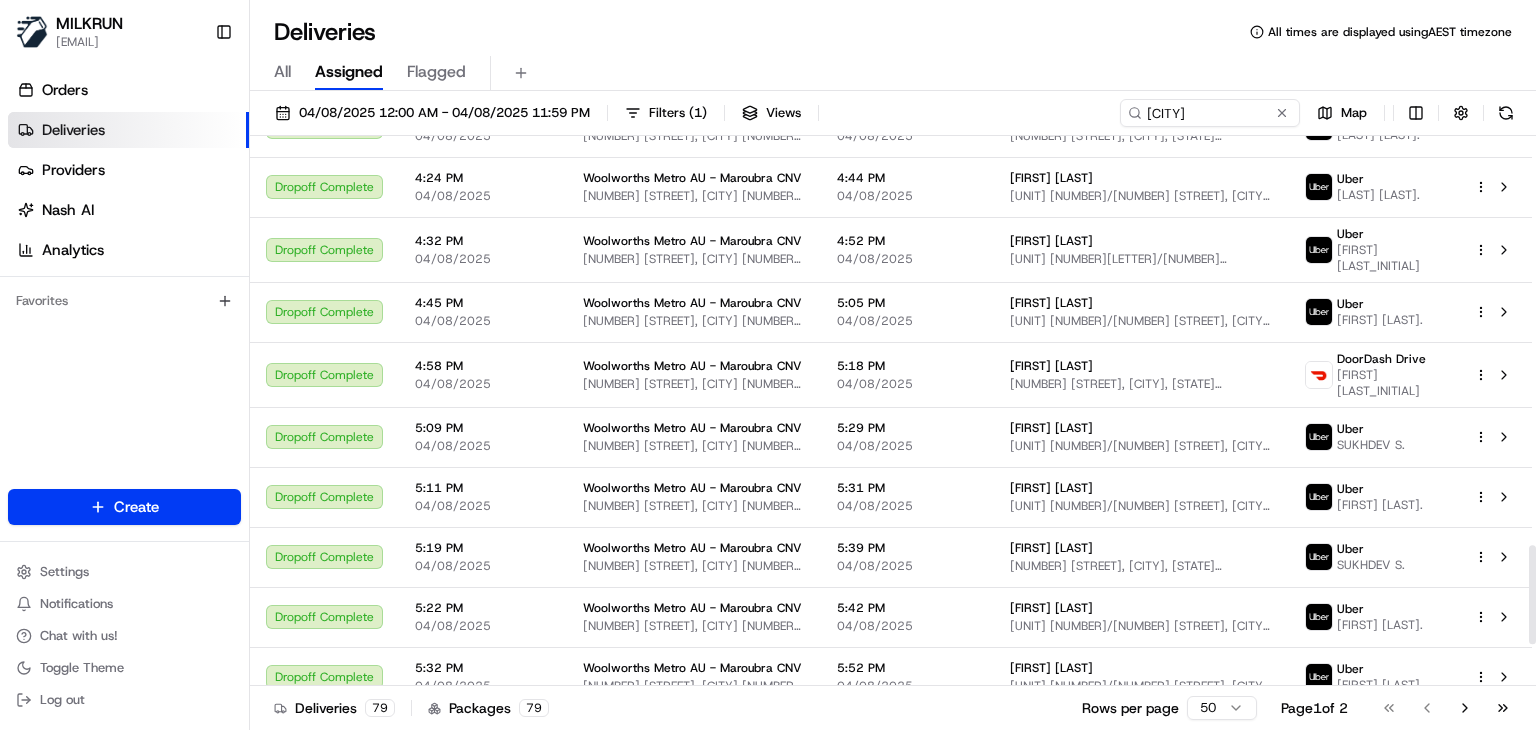scroll, scrollTop: 2509, scrollLeft: 0, axis: vertical 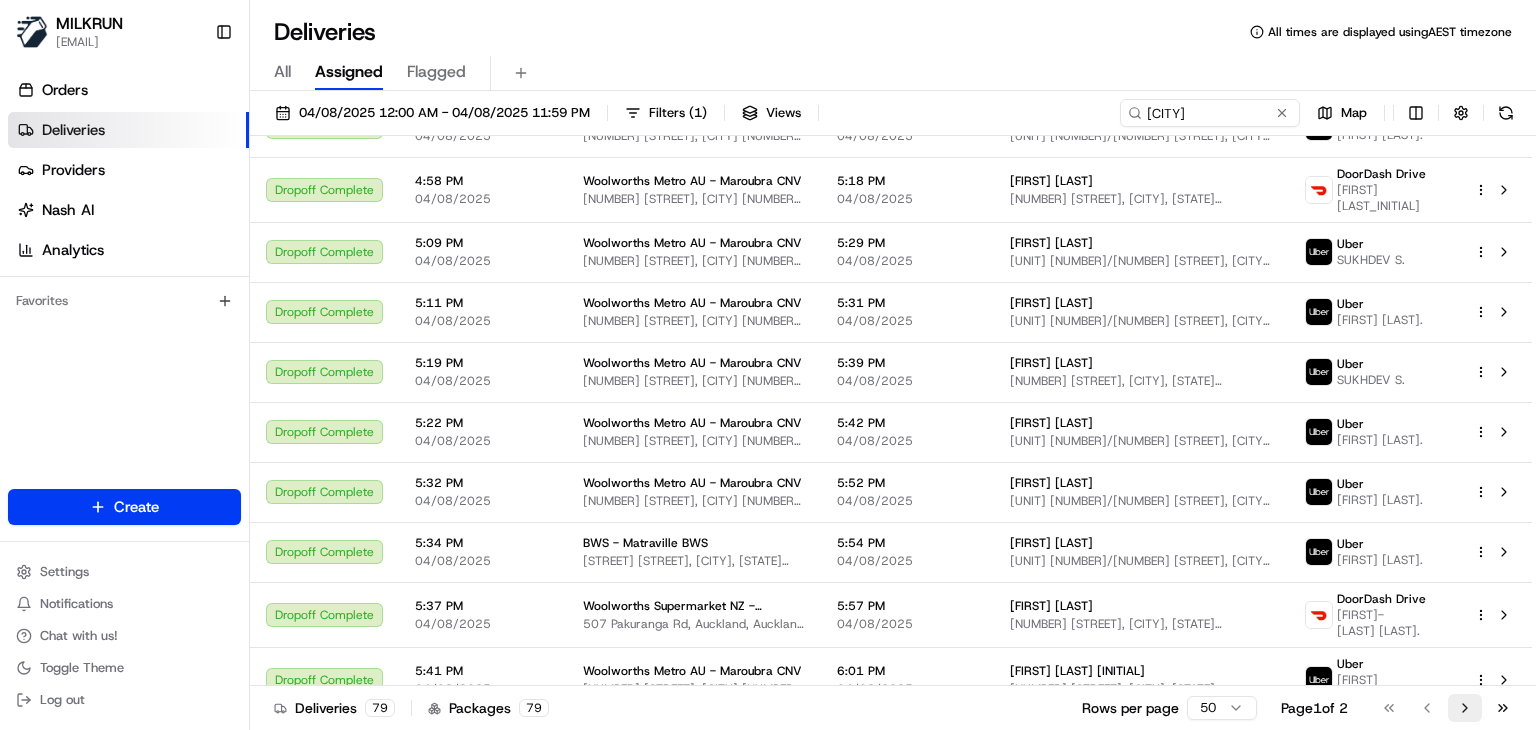 click on "Go to next page" at bounding box center (1465, 708) 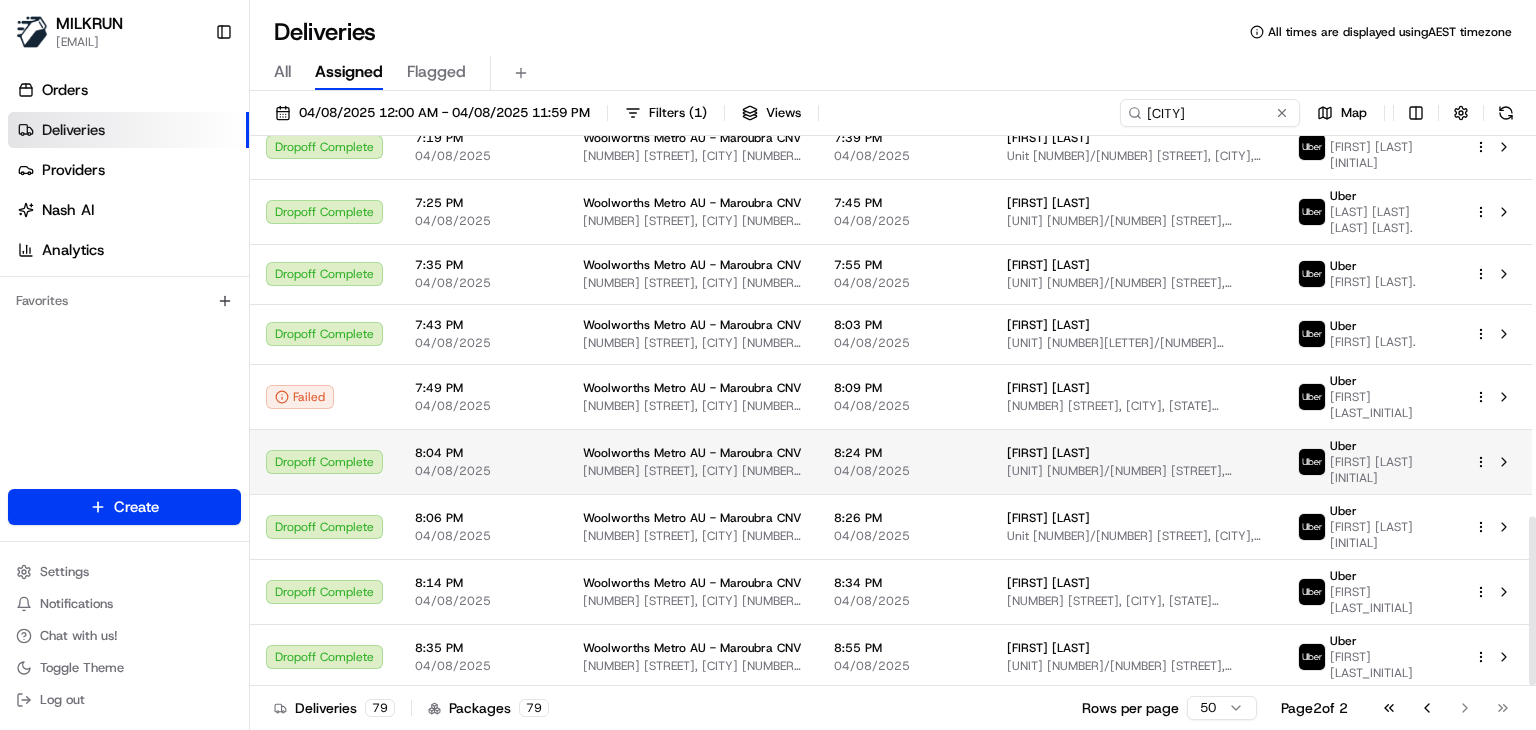 scroll, scrollTop: 1235, scrollLeft: 0, axis: vertical 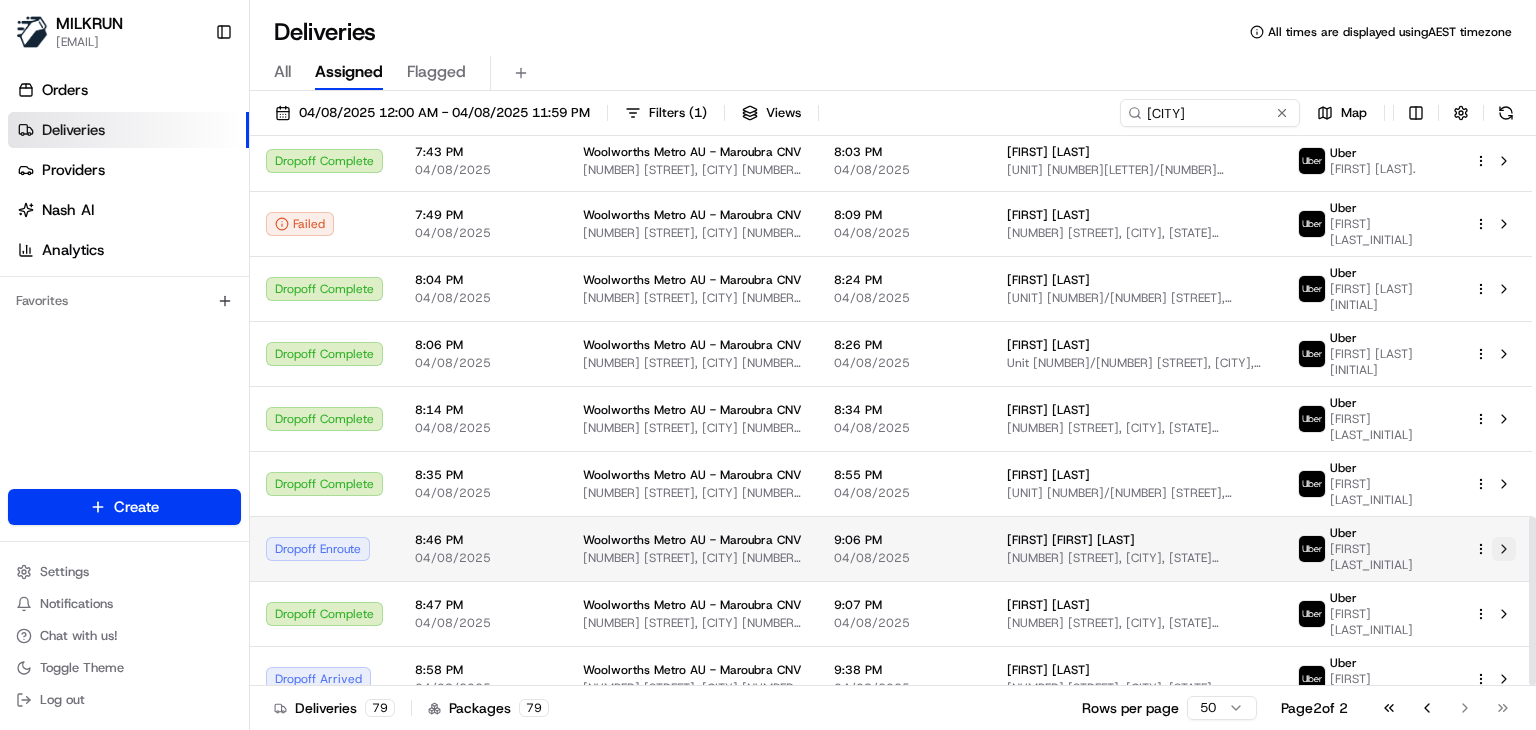 click at bounding box center [1504, 549] 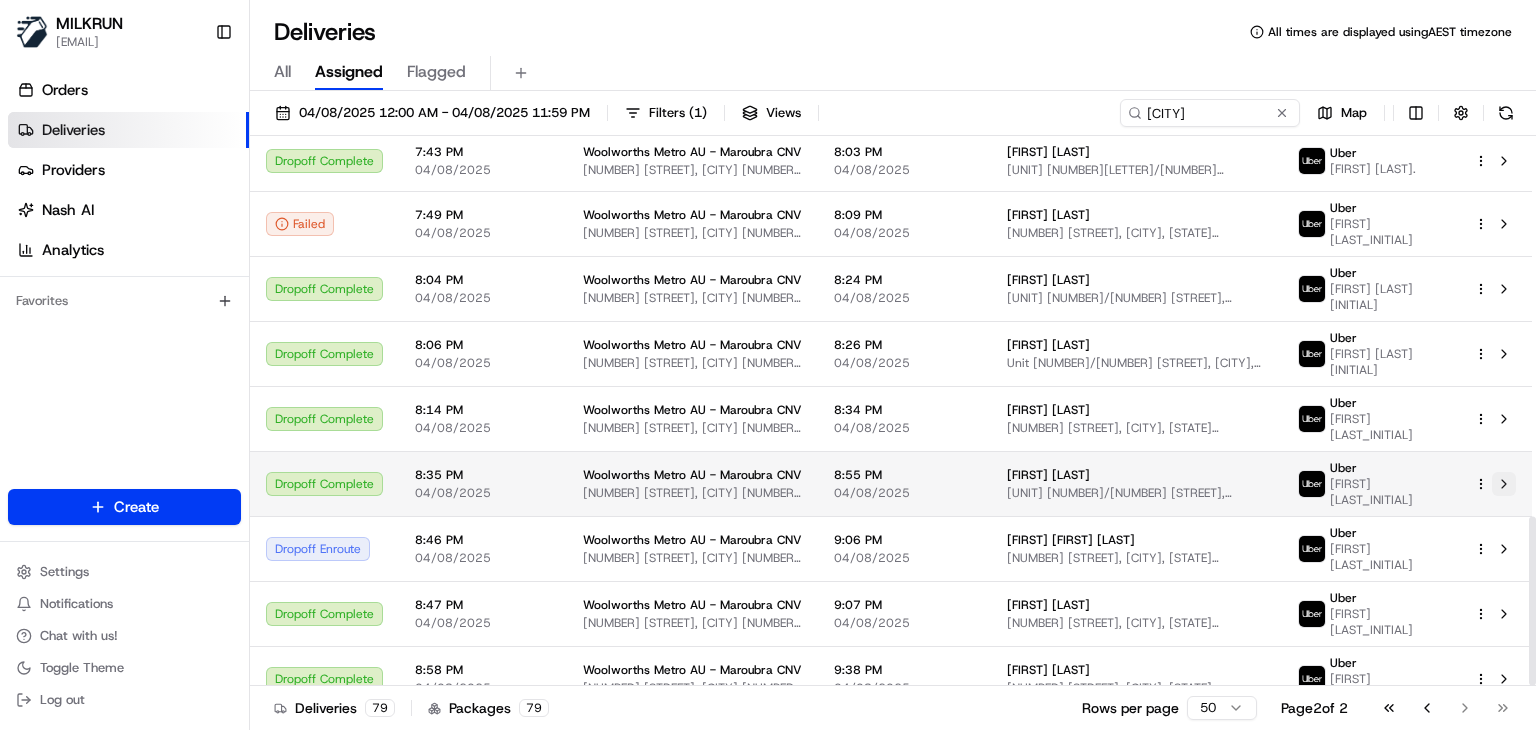click at bounding box center [1504, 484] 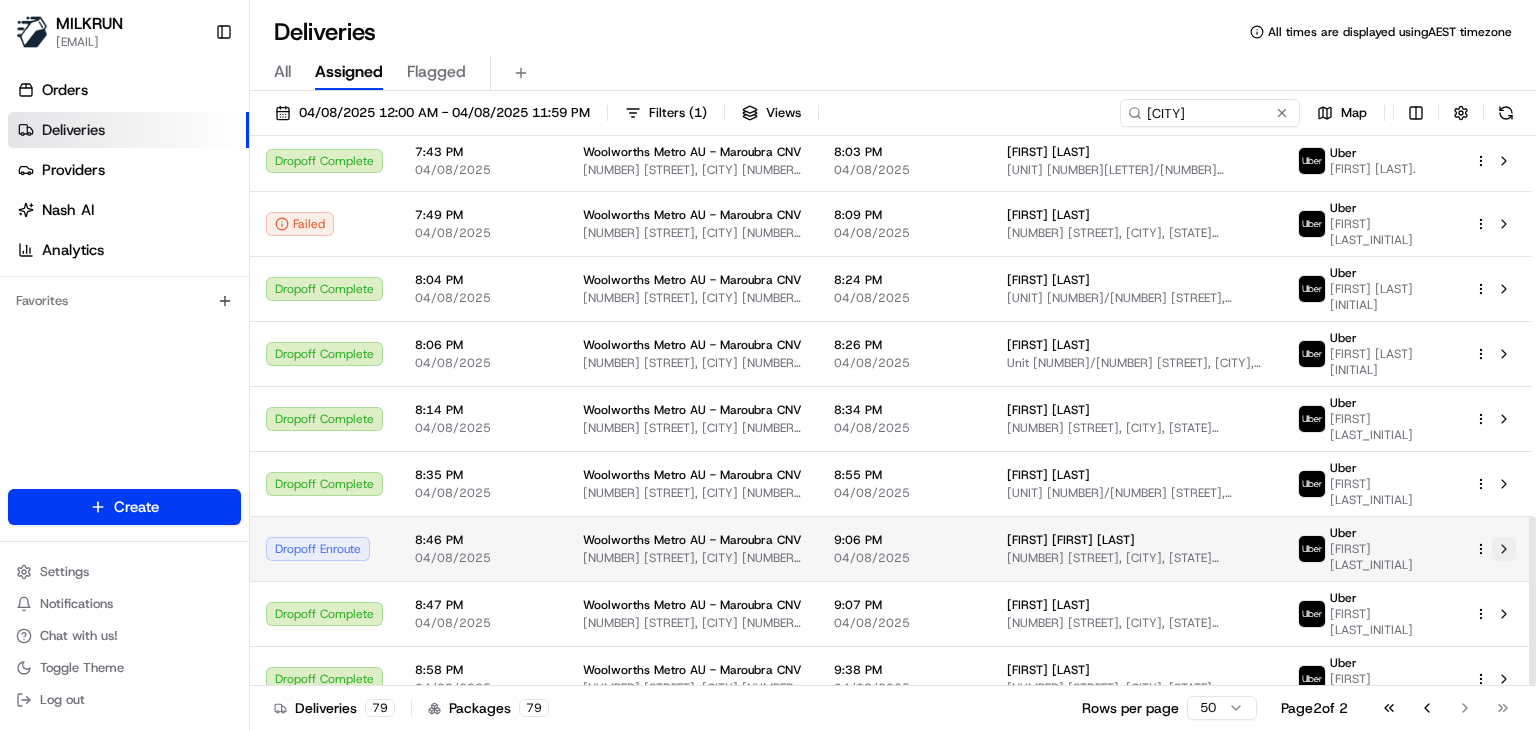 click at bounding box center (1504, 549) 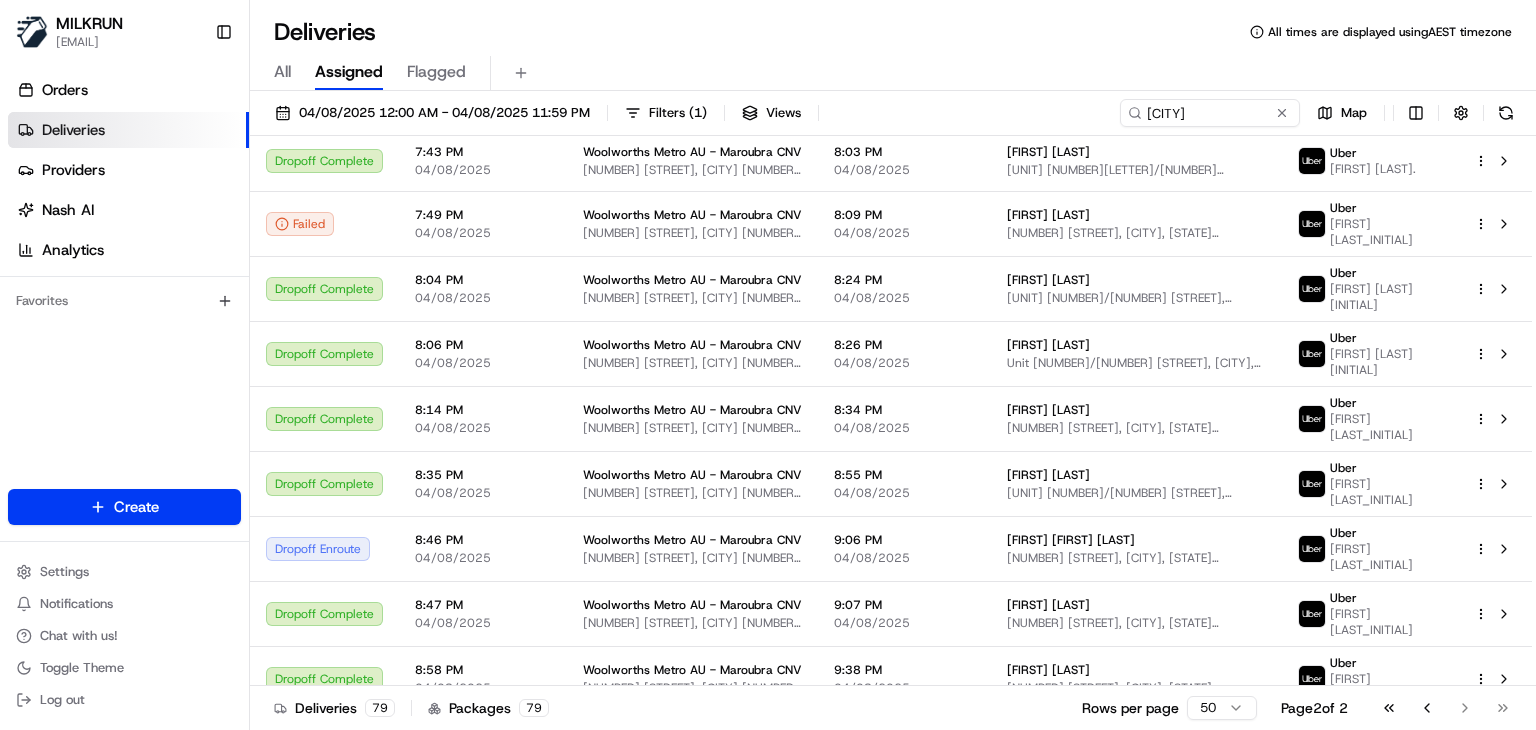 click on "All Assigned Flagged" at bounding box center (893, 73) 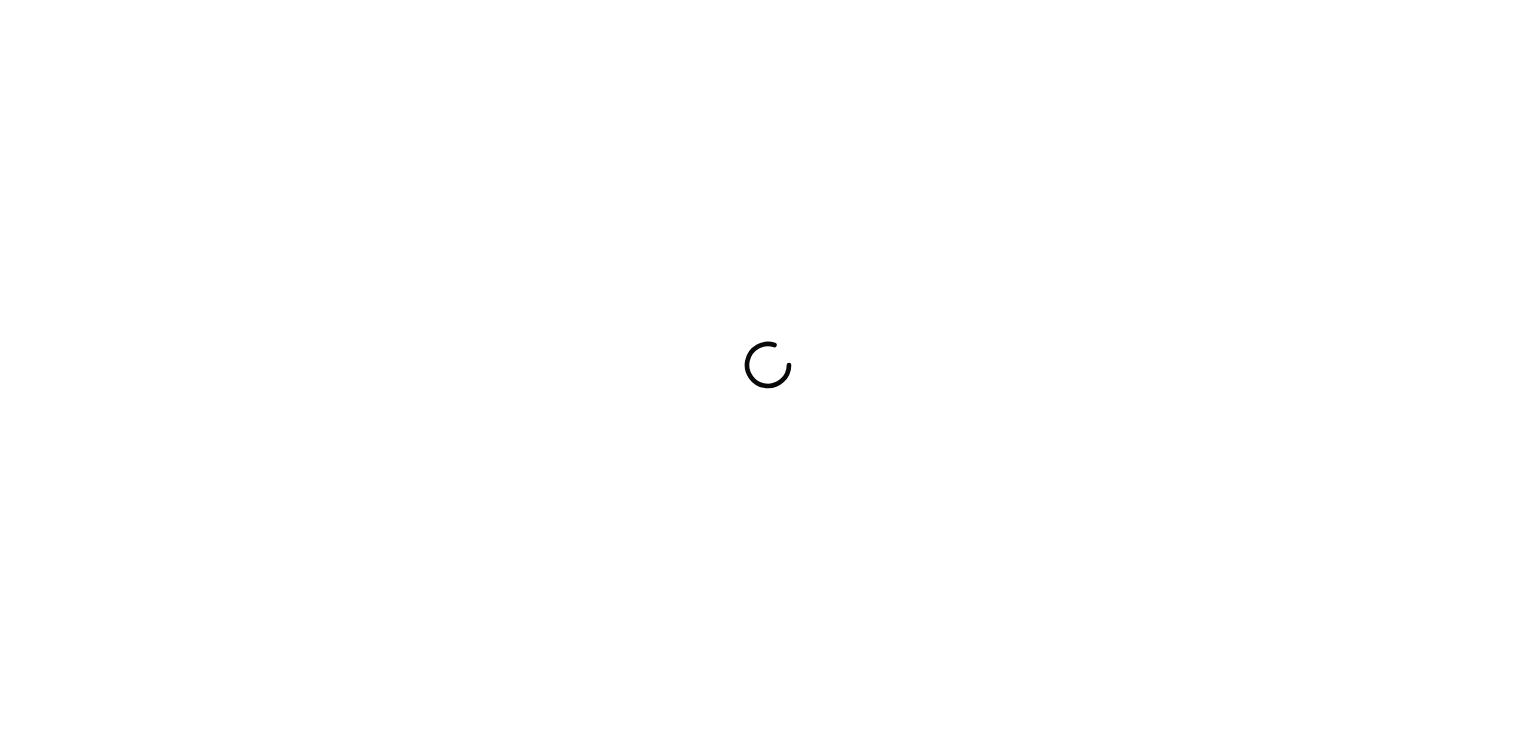 scroll, scrollTop: 0, scrollLeft: 0, axis: both 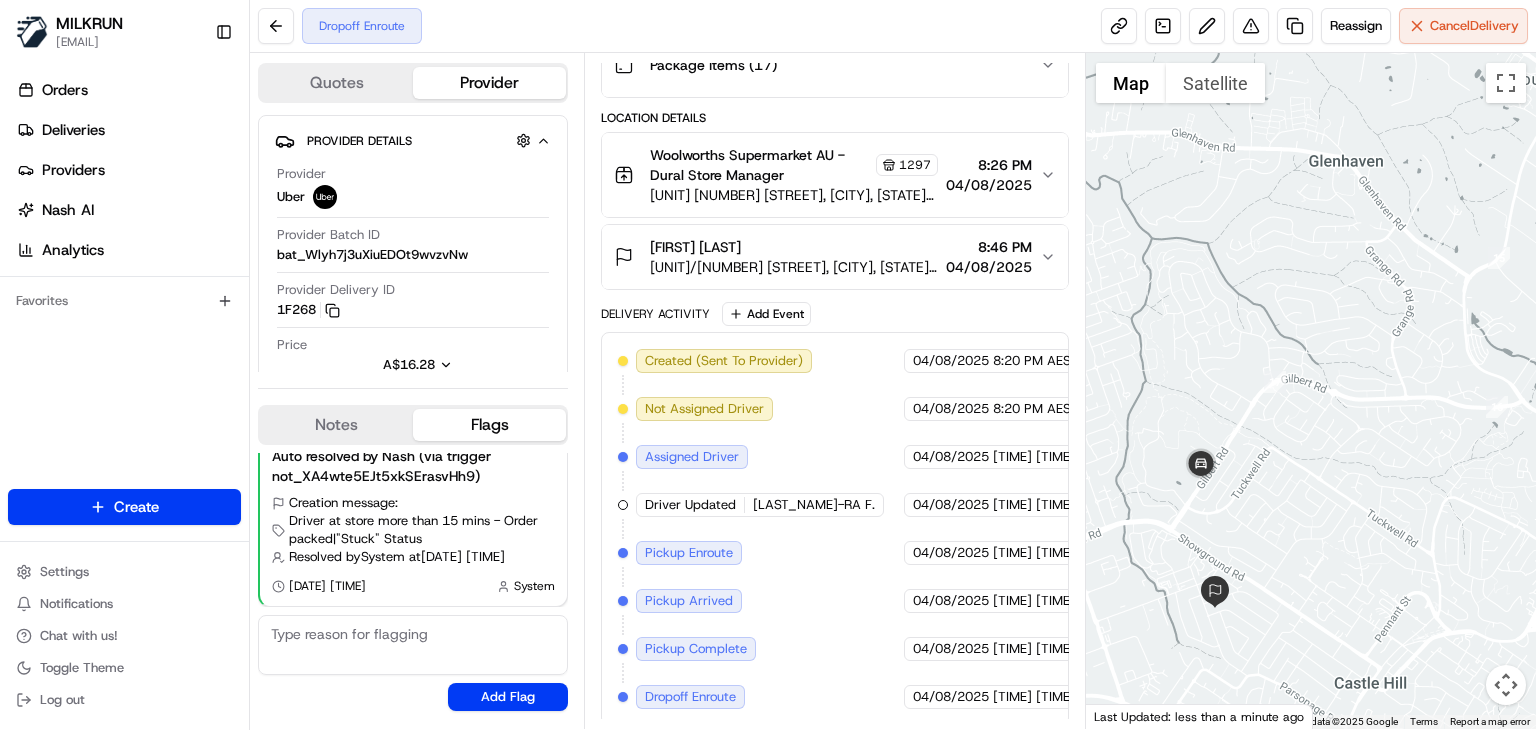 drag, startPoint x: 1242, startPoint y: 525, endPoint x: 1322, endPoint y: 481, distance: 91.3017 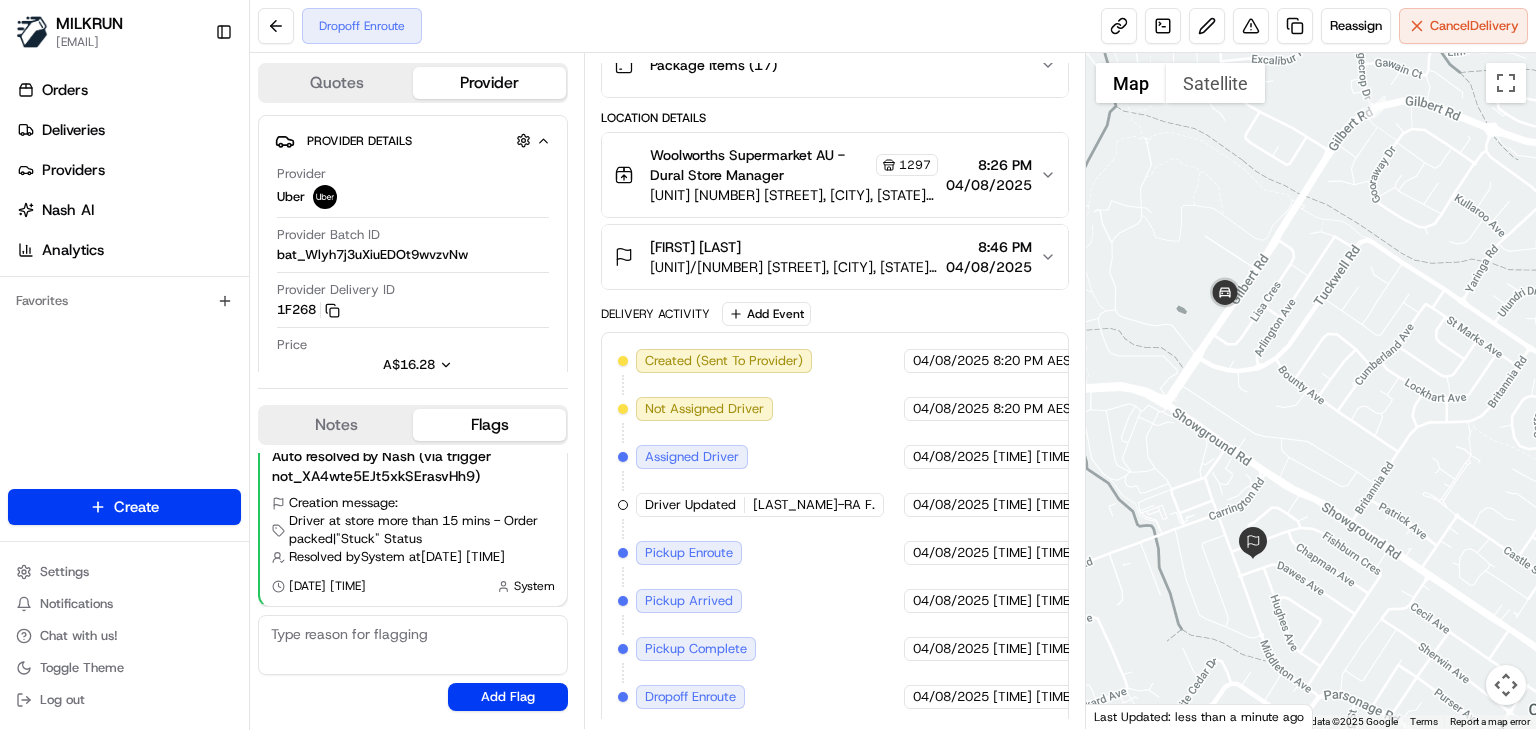 click at bounding box center [1311, 391] 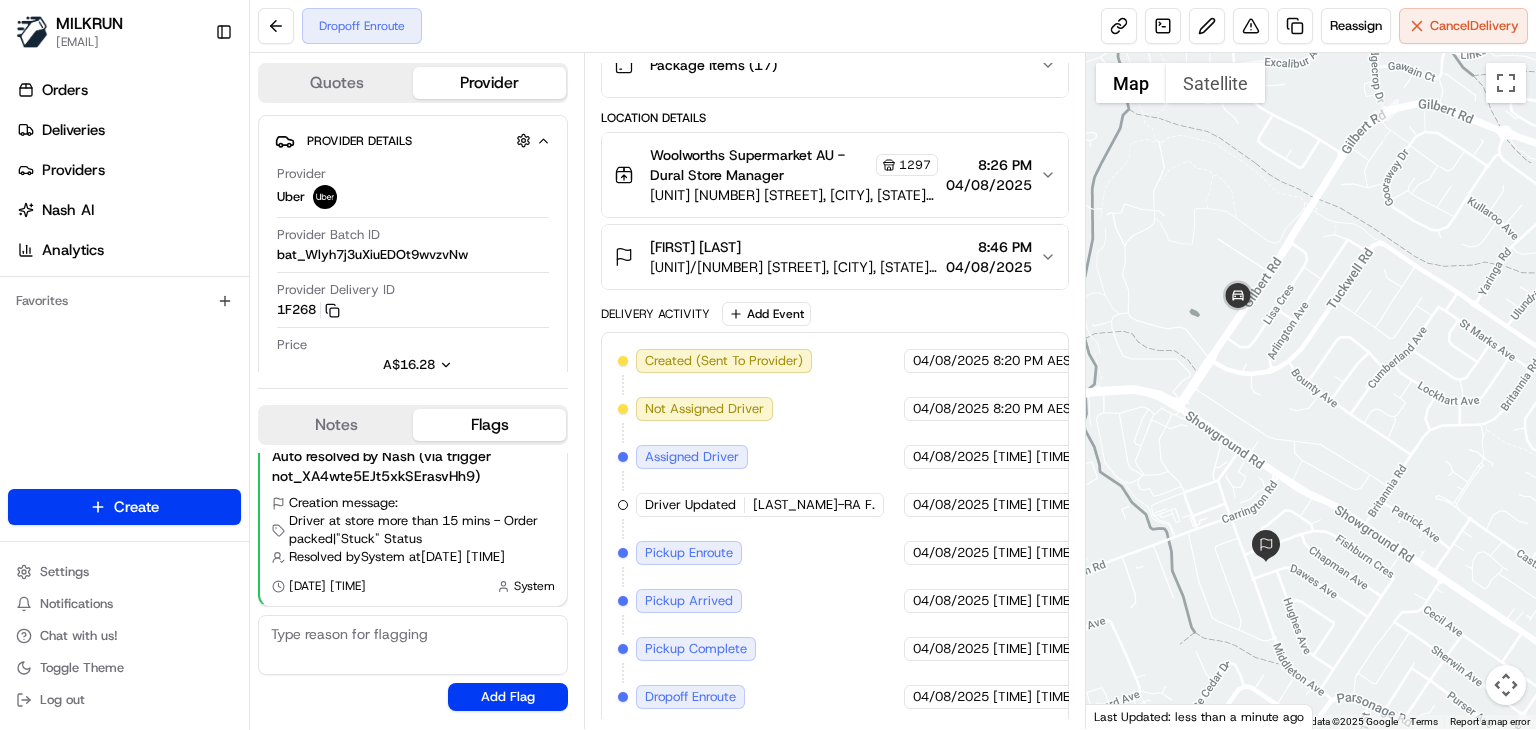 drag, startPoint x: 1167, startPoint y: 518, endPoint x: 1189, endPoint y: 525, distance: 23.086792 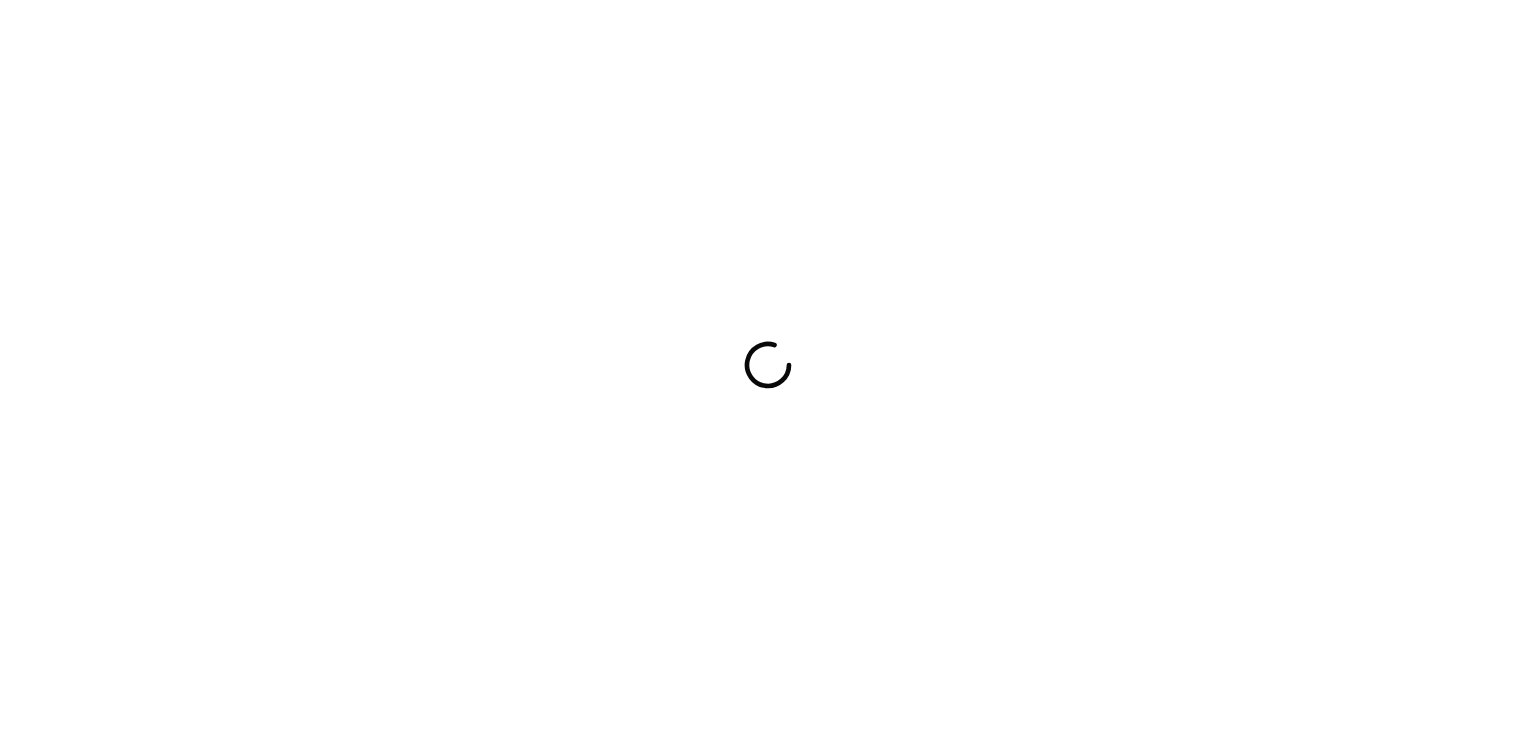 scroll, scrollTop: 0, scrollLeft: 0, axis: both 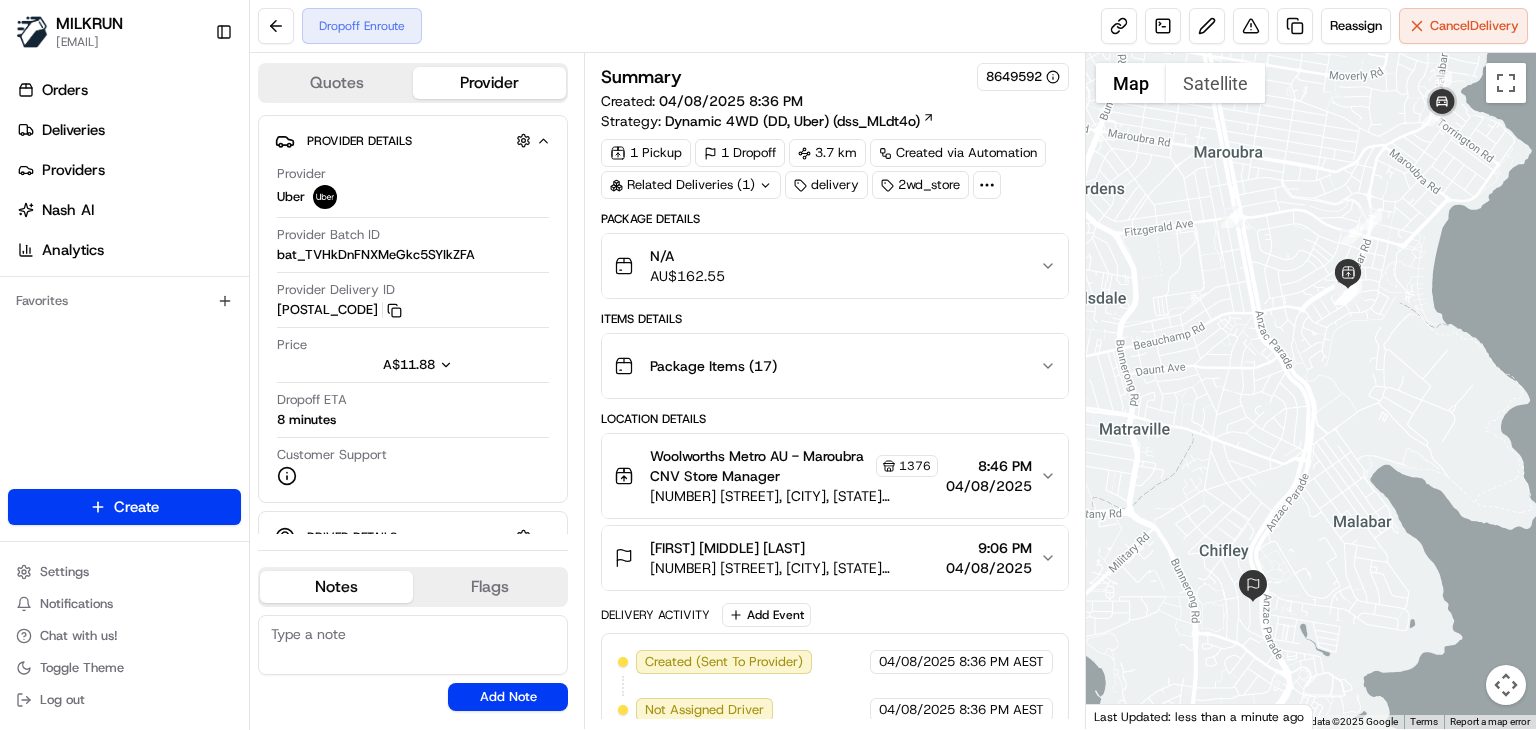 drag, startPoint x: 1292, startPoint y: 457, endPoint x: 1281, endPoint y: 515, distance: 59.03389 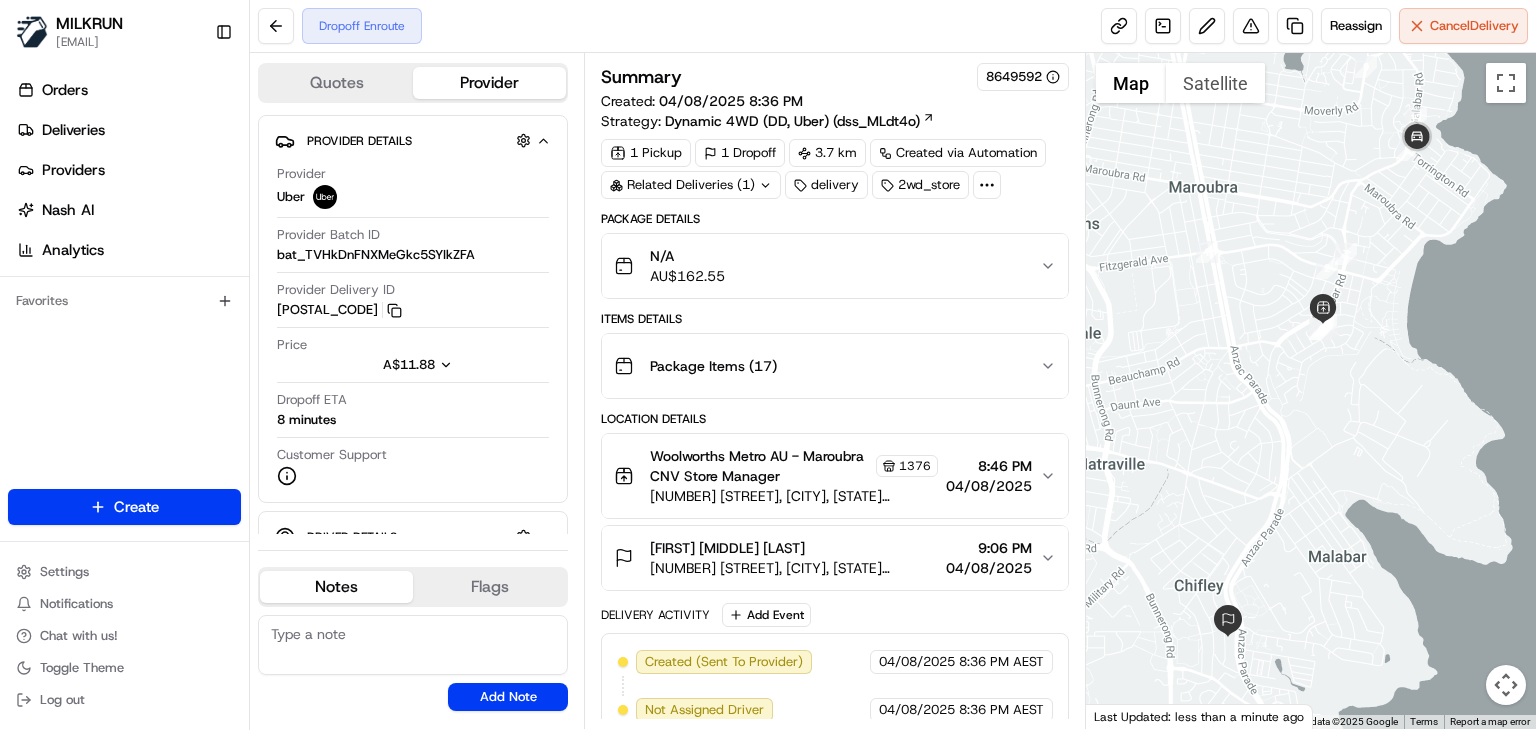 drag, startPoint x: 1281, startPoint y: 515, endPoint x: 1244, endPoint y: 569, distance: 65.459915 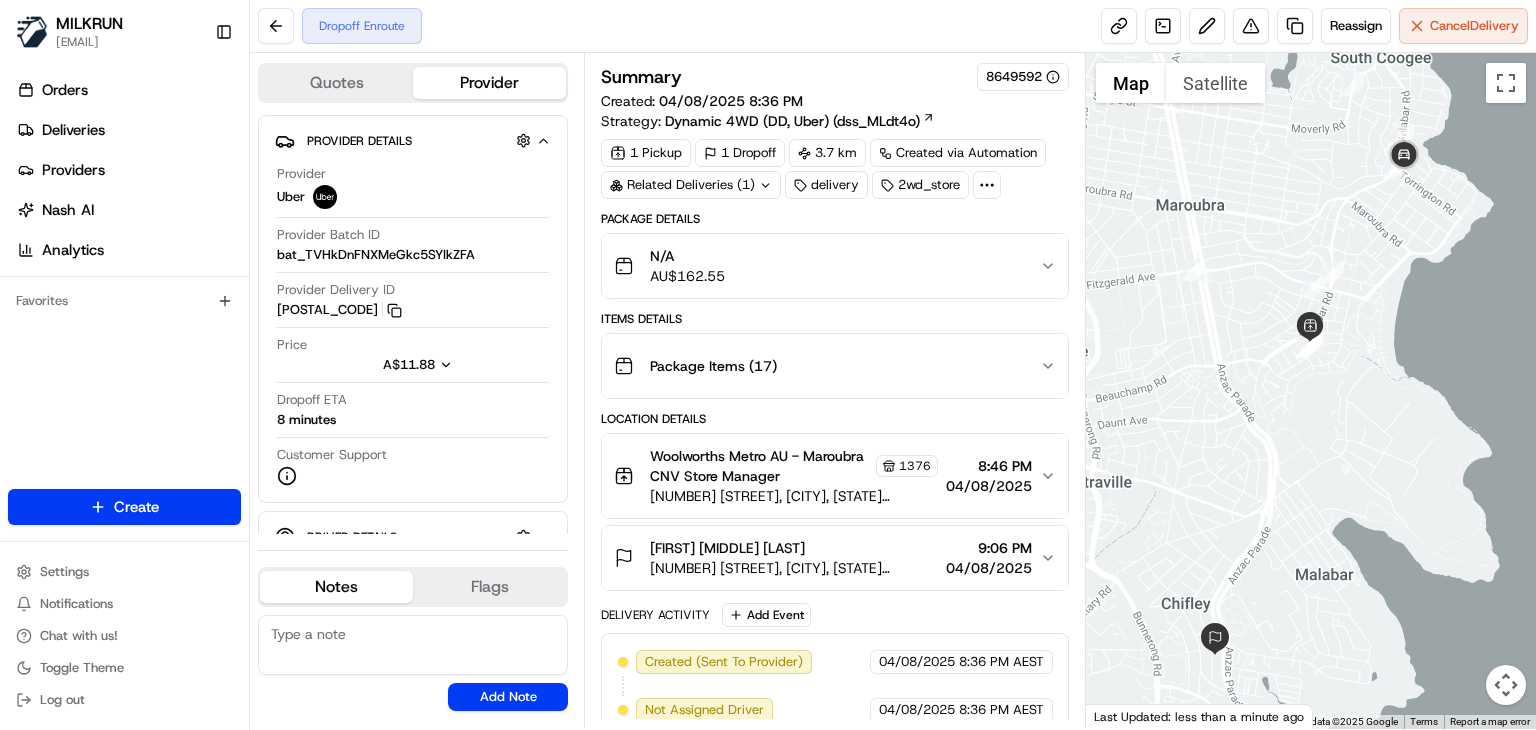 drag, startPoint x: 1320, startPoint y: 463, endPoint x: 1305, endPoint y: 483, distance: 25 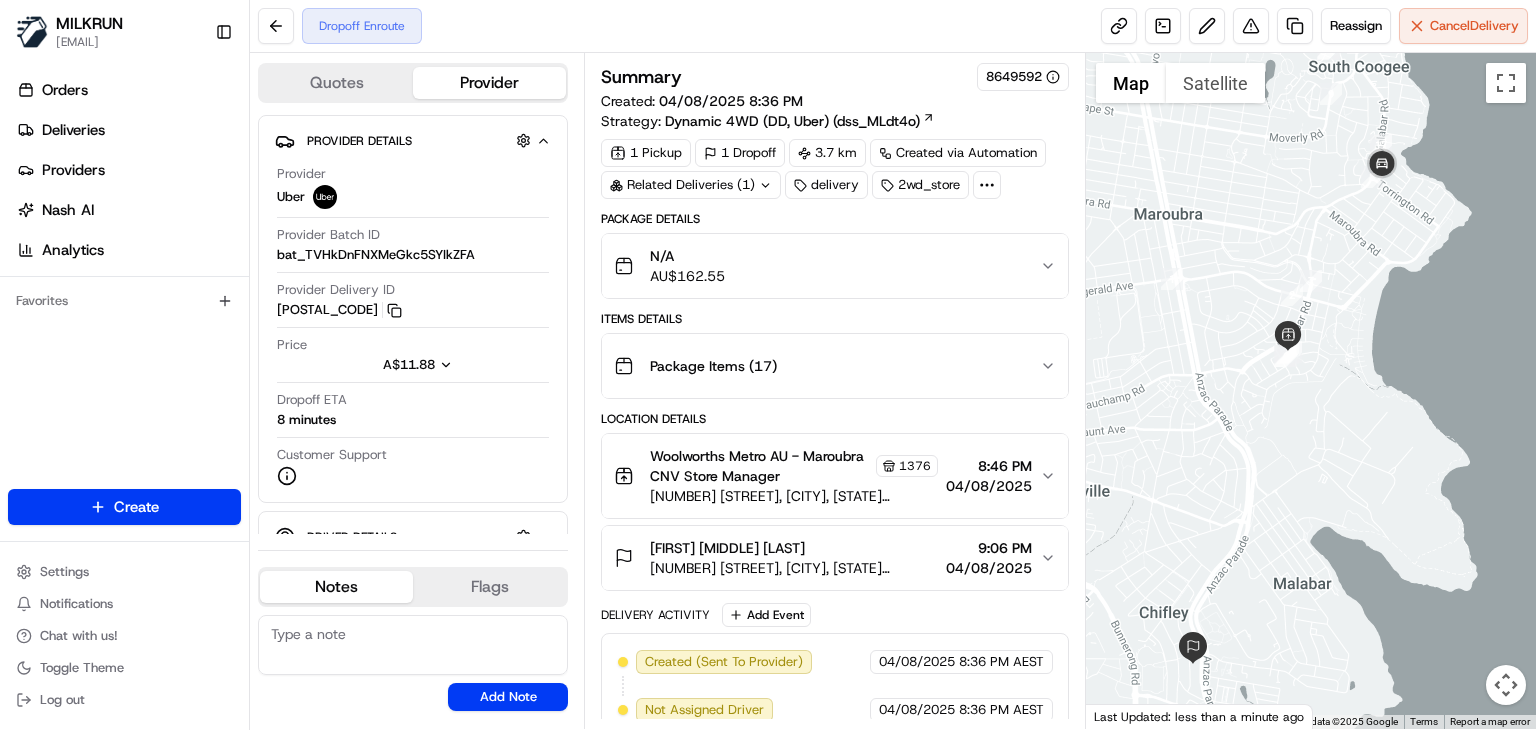 drag, startPoint x: 1324, startPoint y: 511, endPoint x: 1308, endPoint y: 504, distance: 17.464249 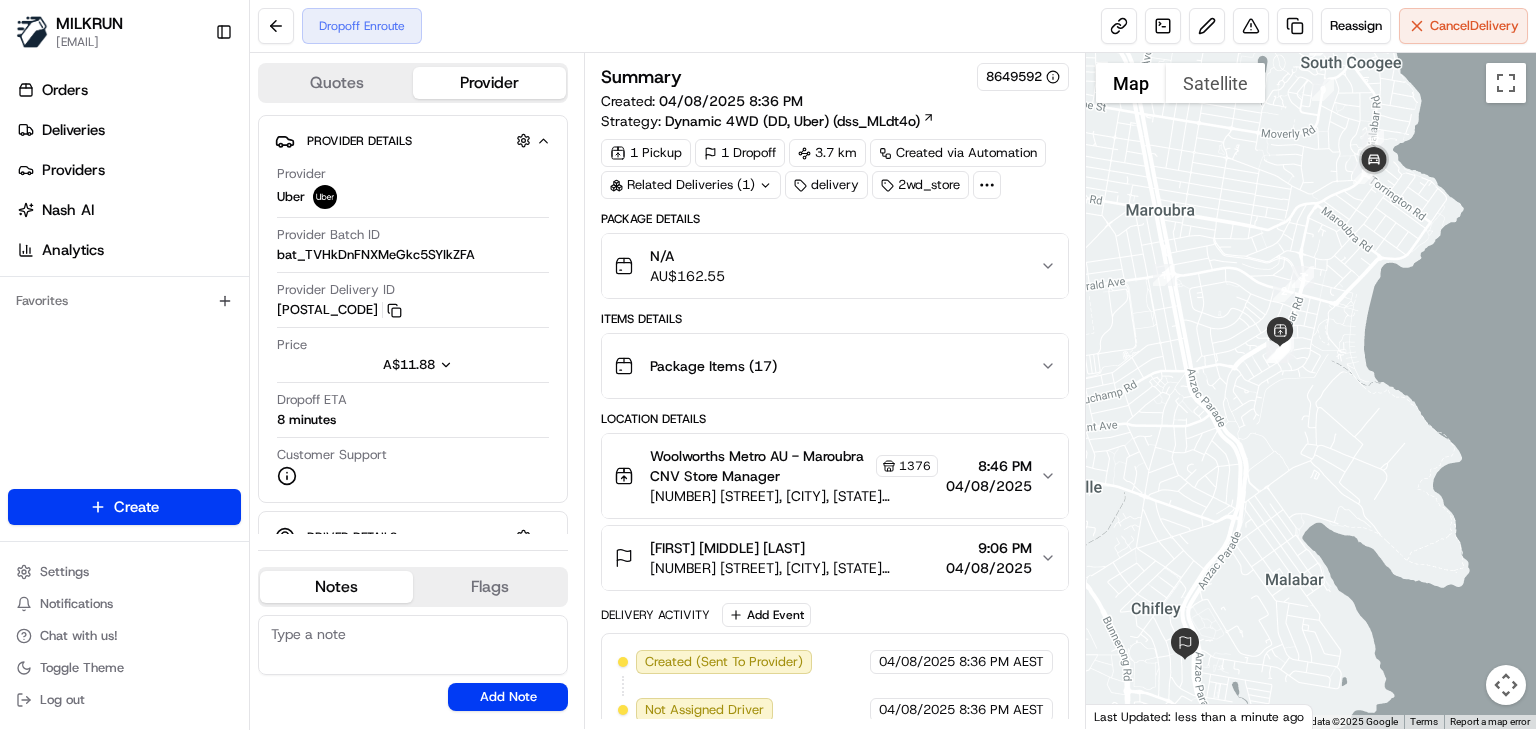 scroll, scrollTop: 301, scrollLeft: 0, axis: vertical 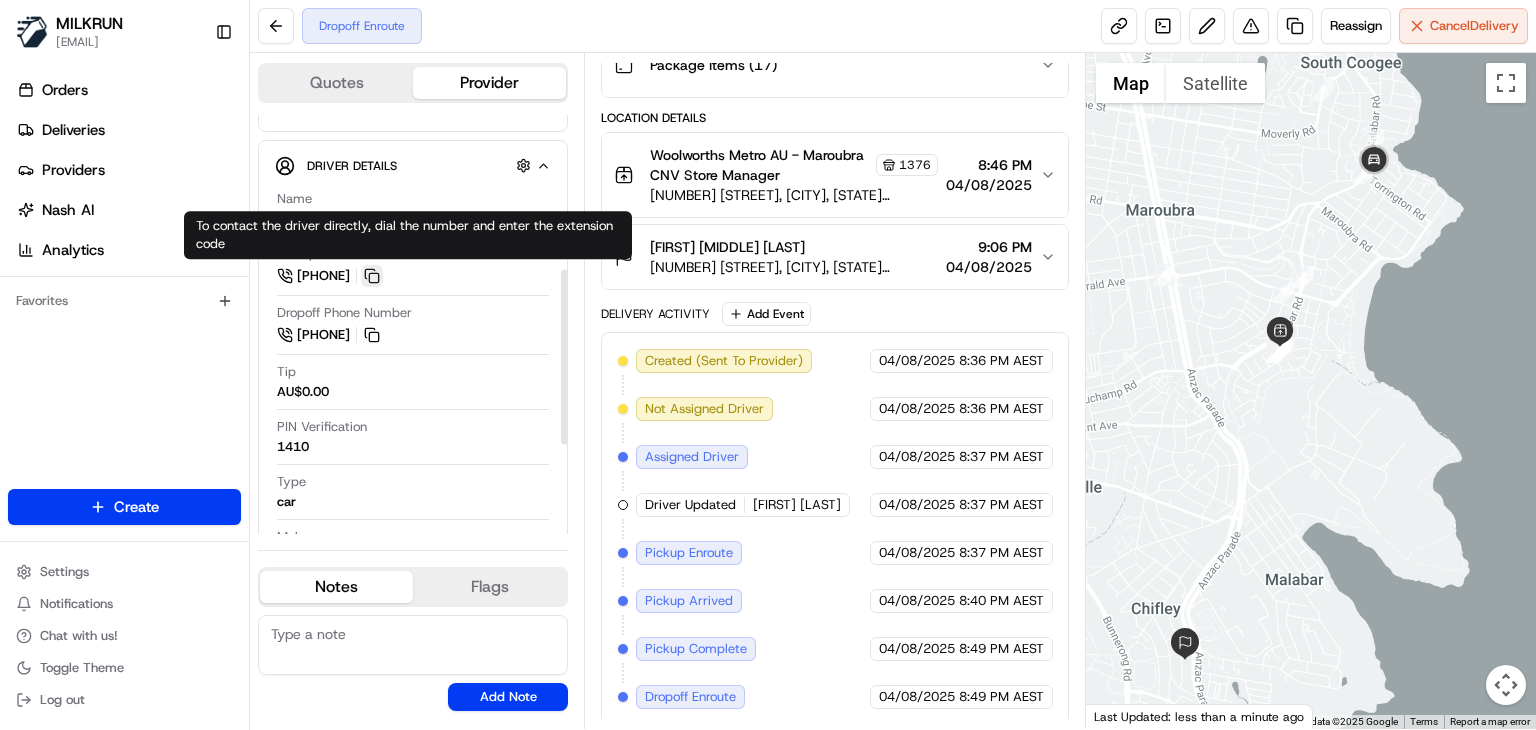 click at bounding box center (372, 276) 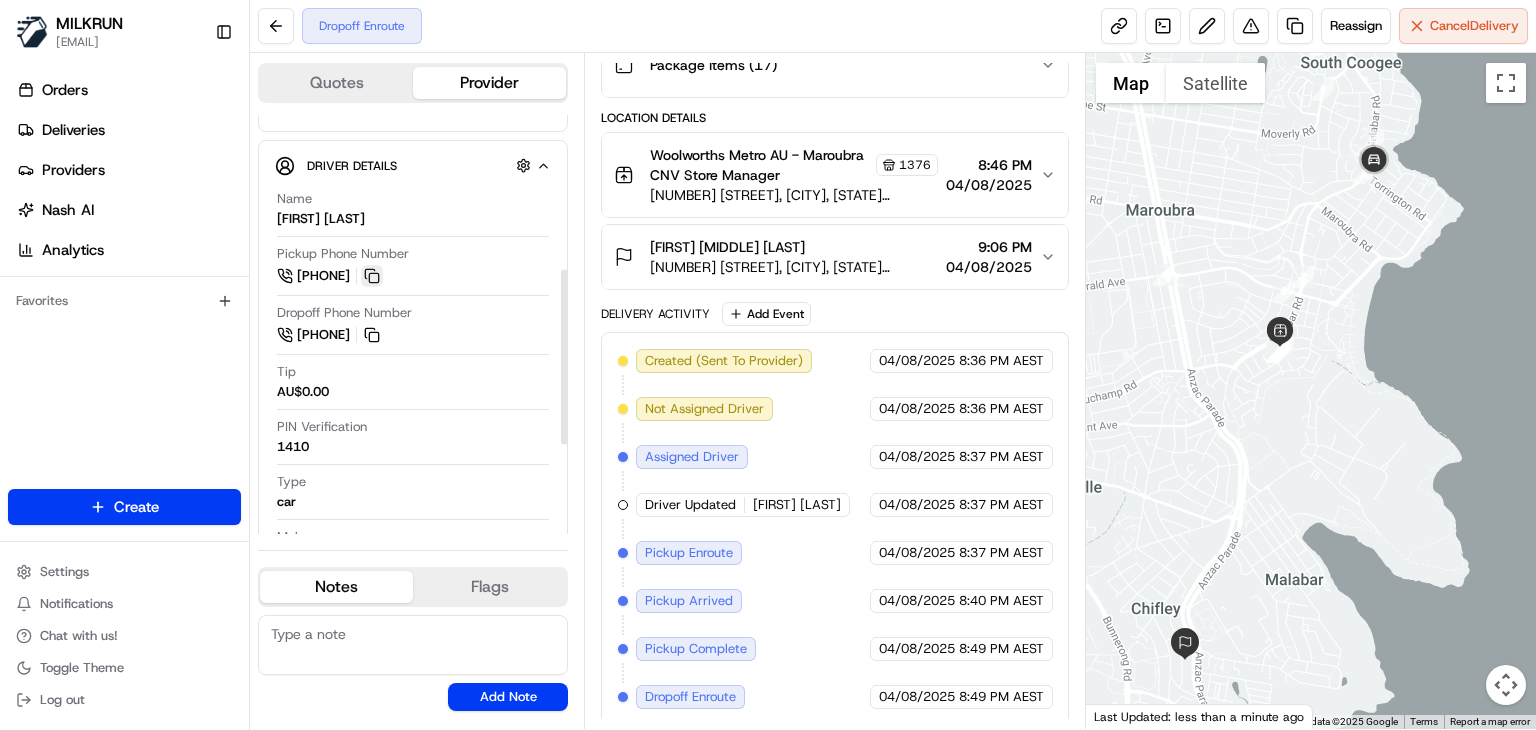 click at bounding box center [372, 276] 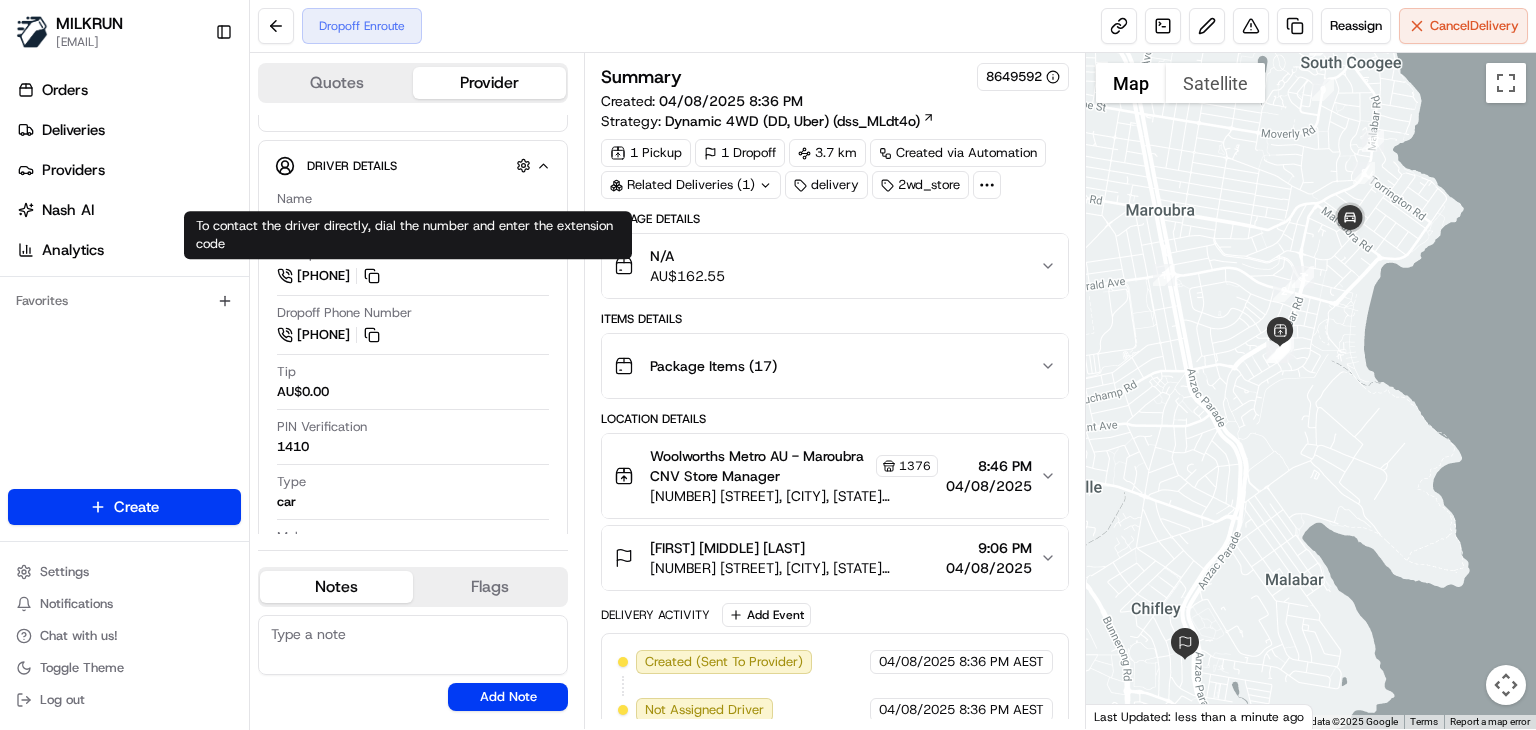 scroll, scrollTop: 301, scrollLeft: 0, axis: vertical 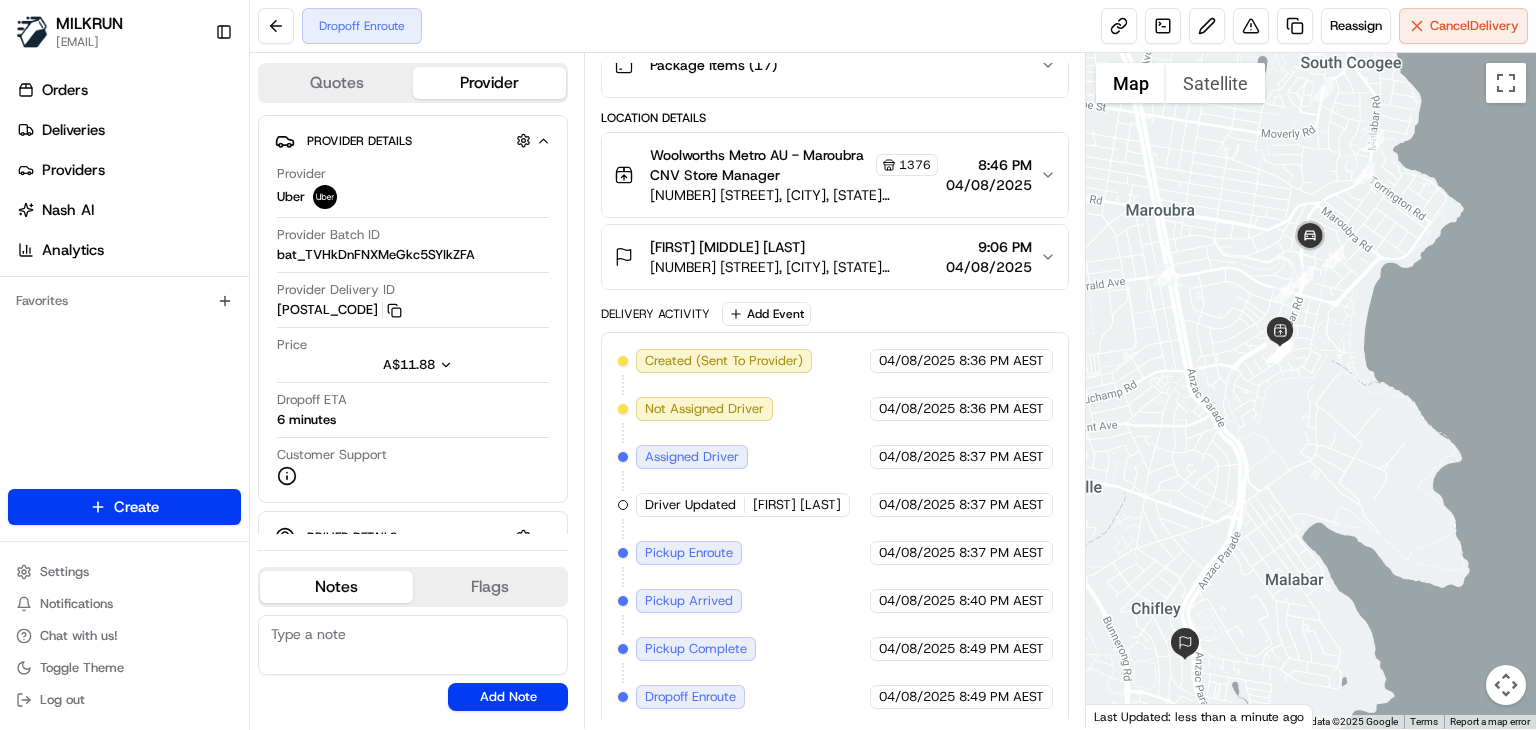 click on "Dropoff Enroute Reassign Cancel  Delivery" at bounding box center (893, 26) 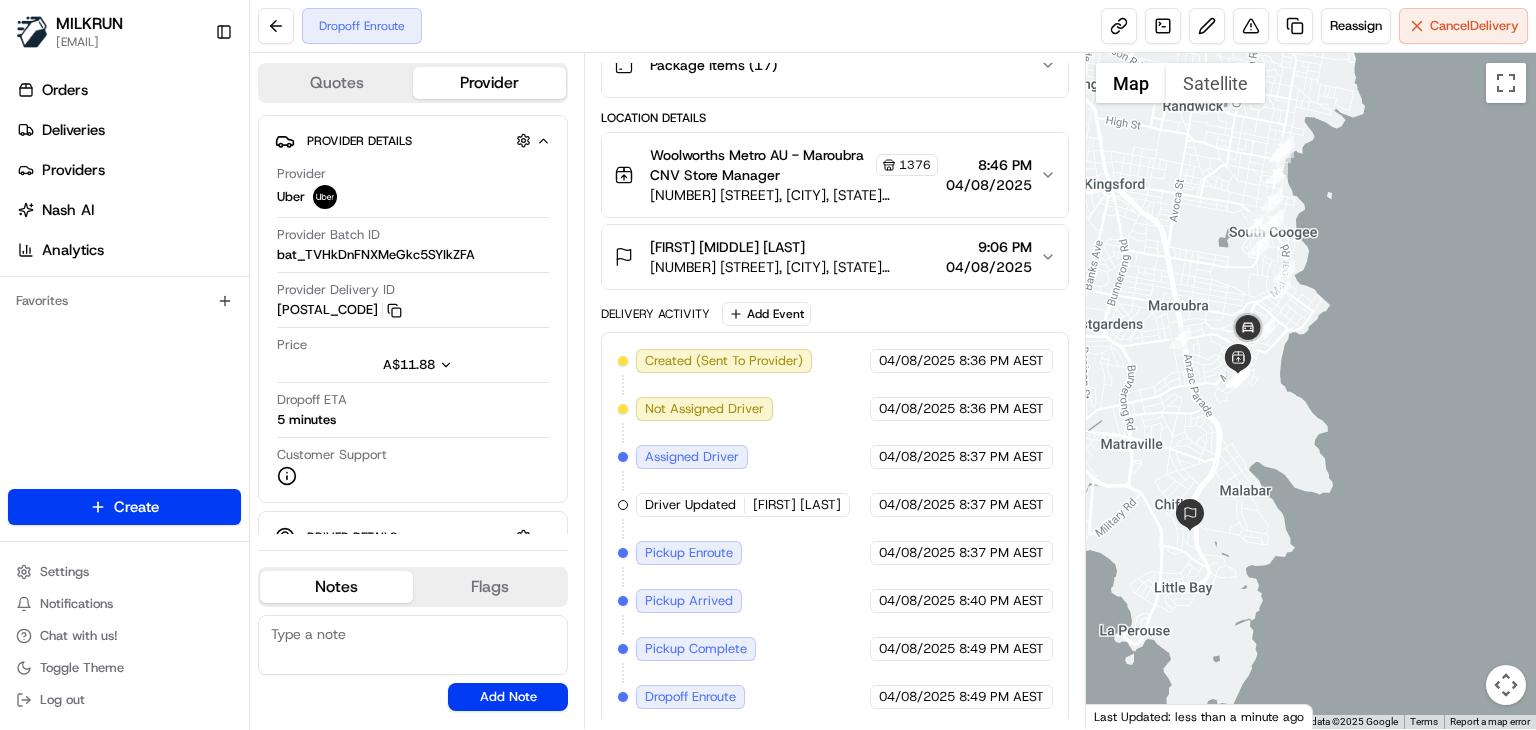 click on "Dropoff Enroute Reassign Cancel  Delivery" at bounding box center [893, 26] 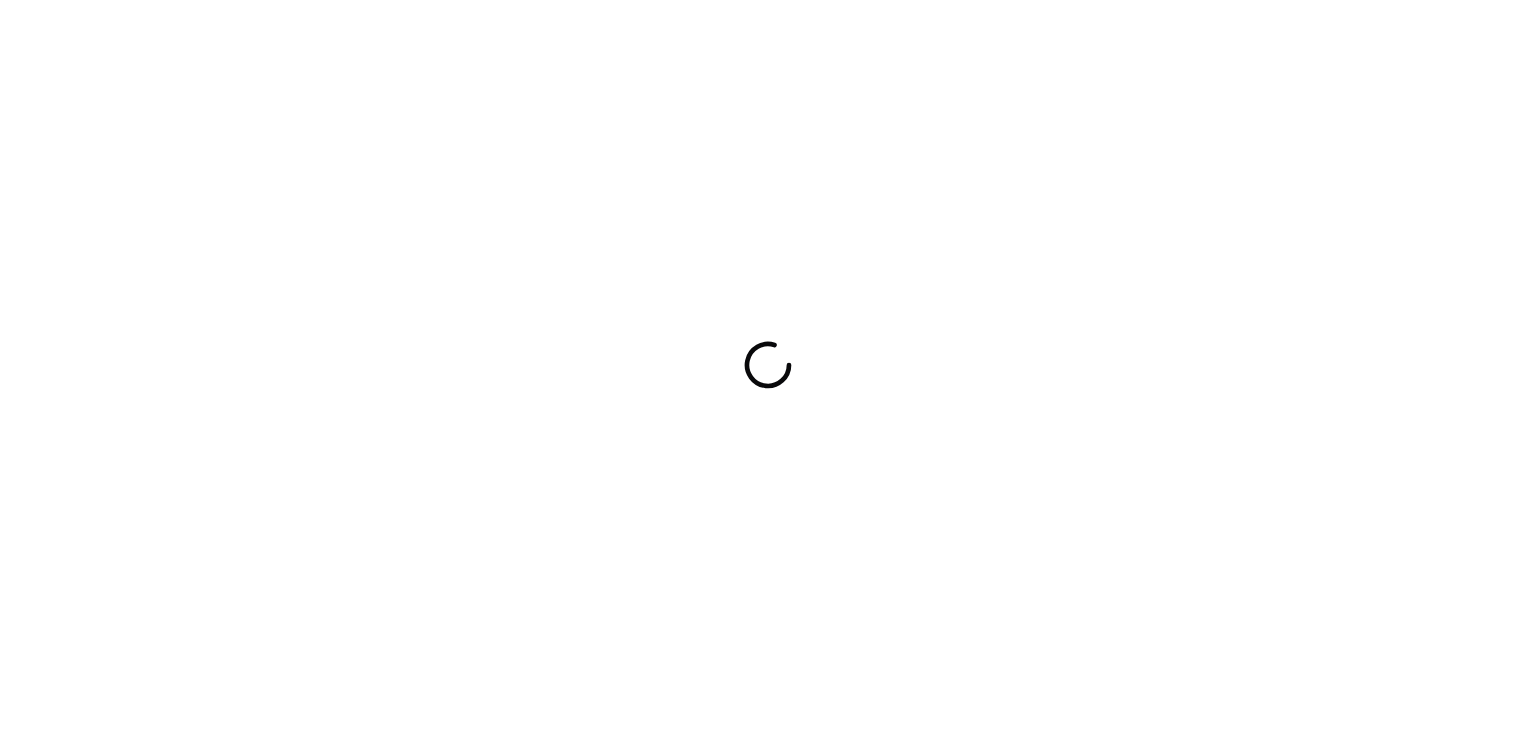 scroll, scrollTop: 0, scrollLeft: 0, axis: both 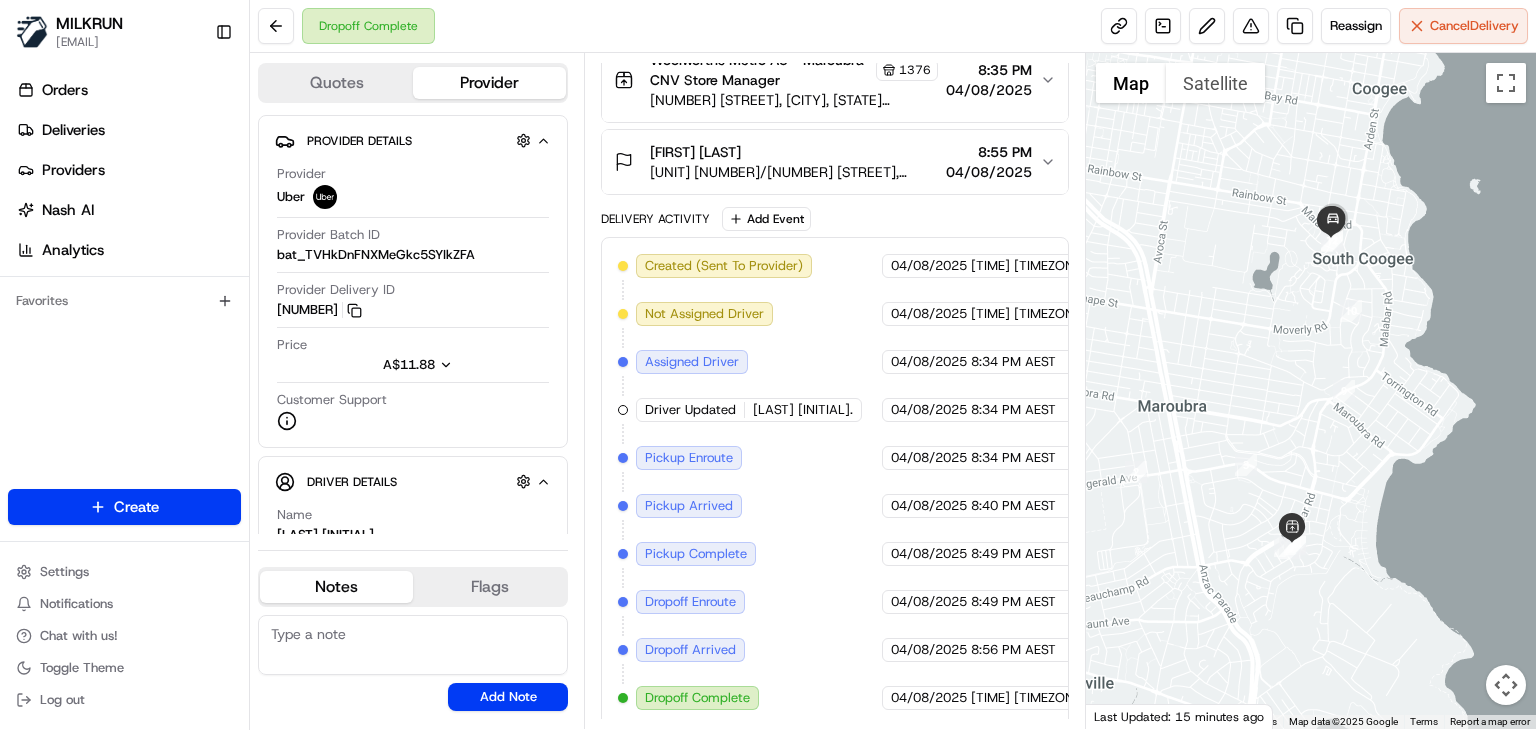 click on "Dropoff Complete Reassign Cancel  Delivery" at bounding box center [893, 26] 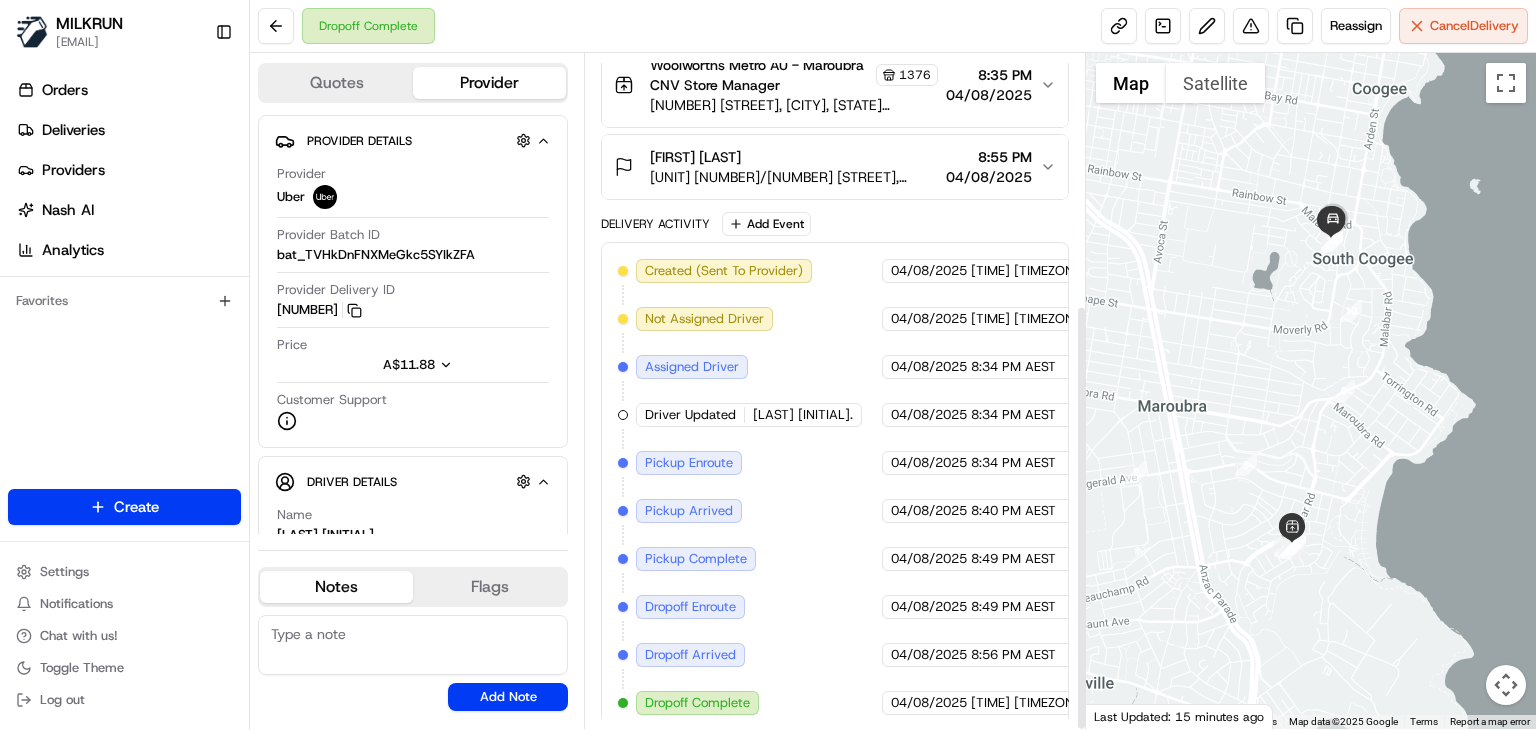 scroll, scrollTop: 396, scrollLeft: 0, axis: vertical 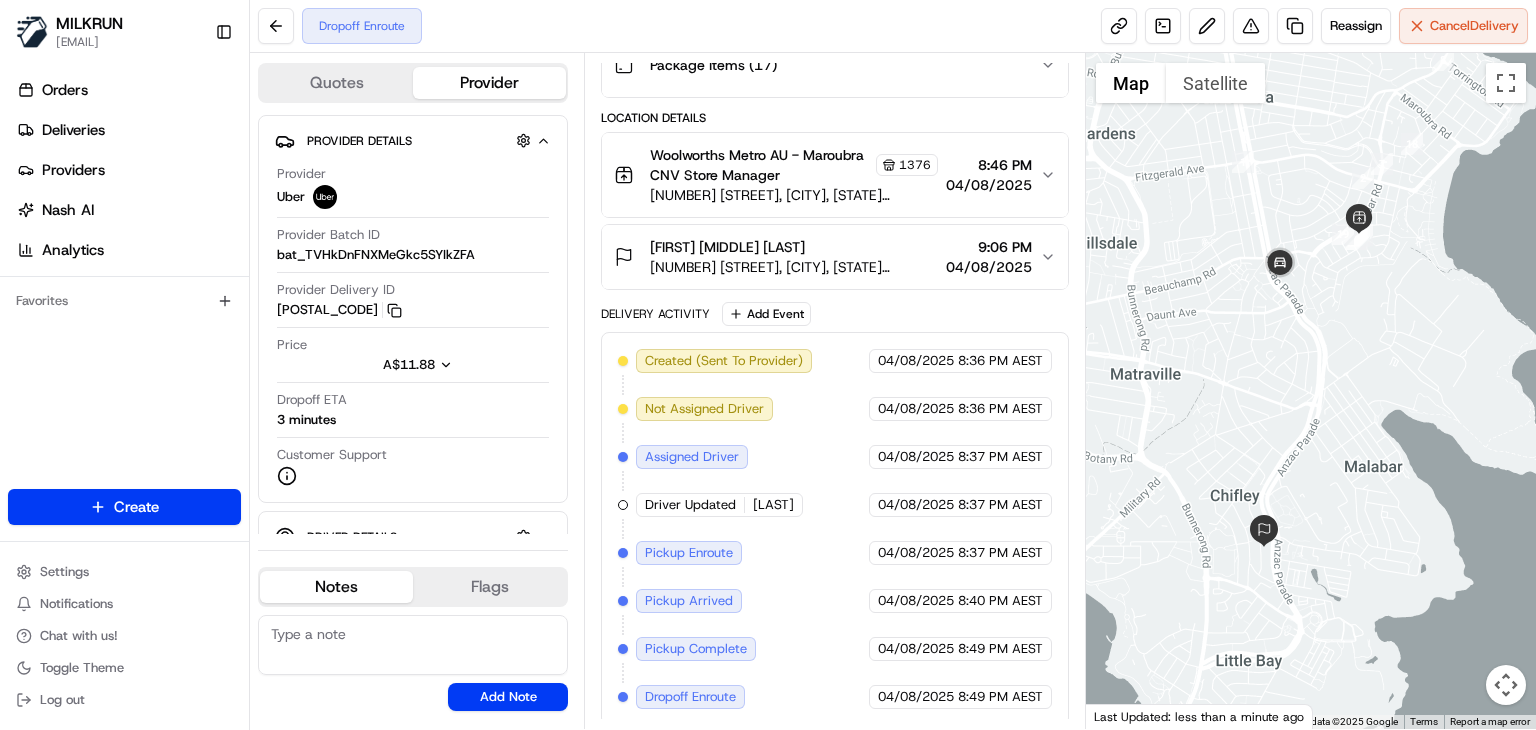 click on "Dropoff Enroute Reassign Cancel  Delivery" at bounding box center (893, 26) 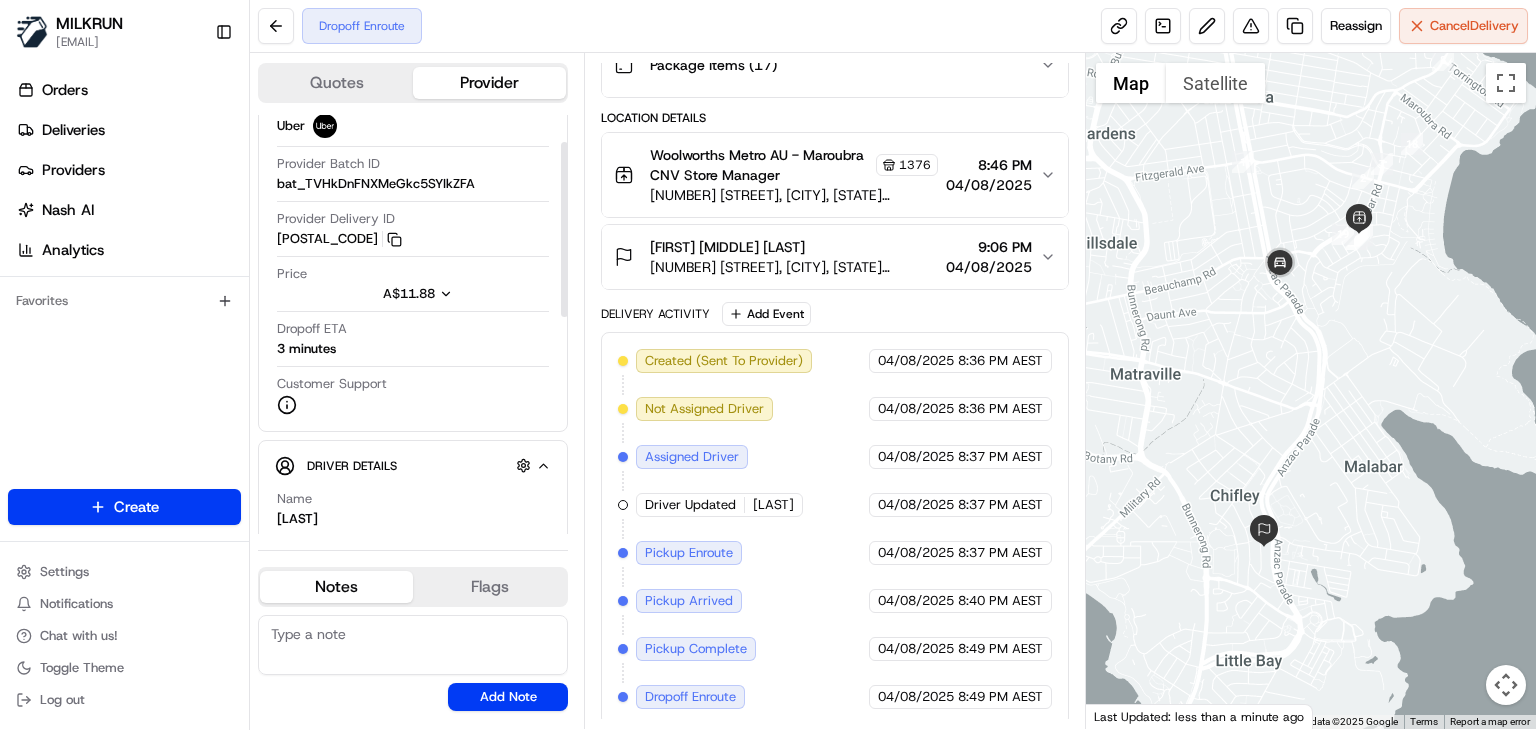 scroll, scrollTop: 63, scrollLeft: 0, axis: vertical 